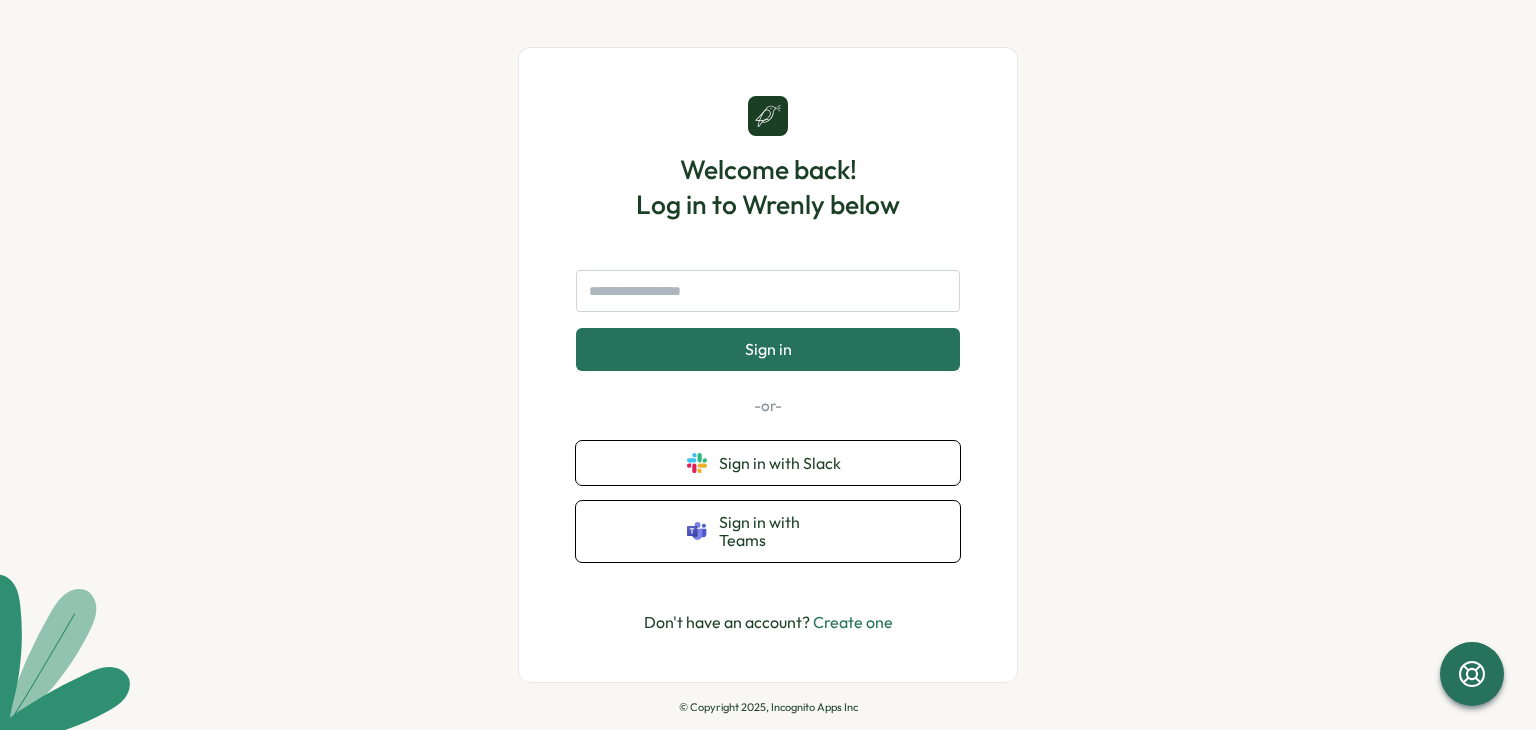 scroll, scrollTop: 0, scrollLeft: 0, axis: both 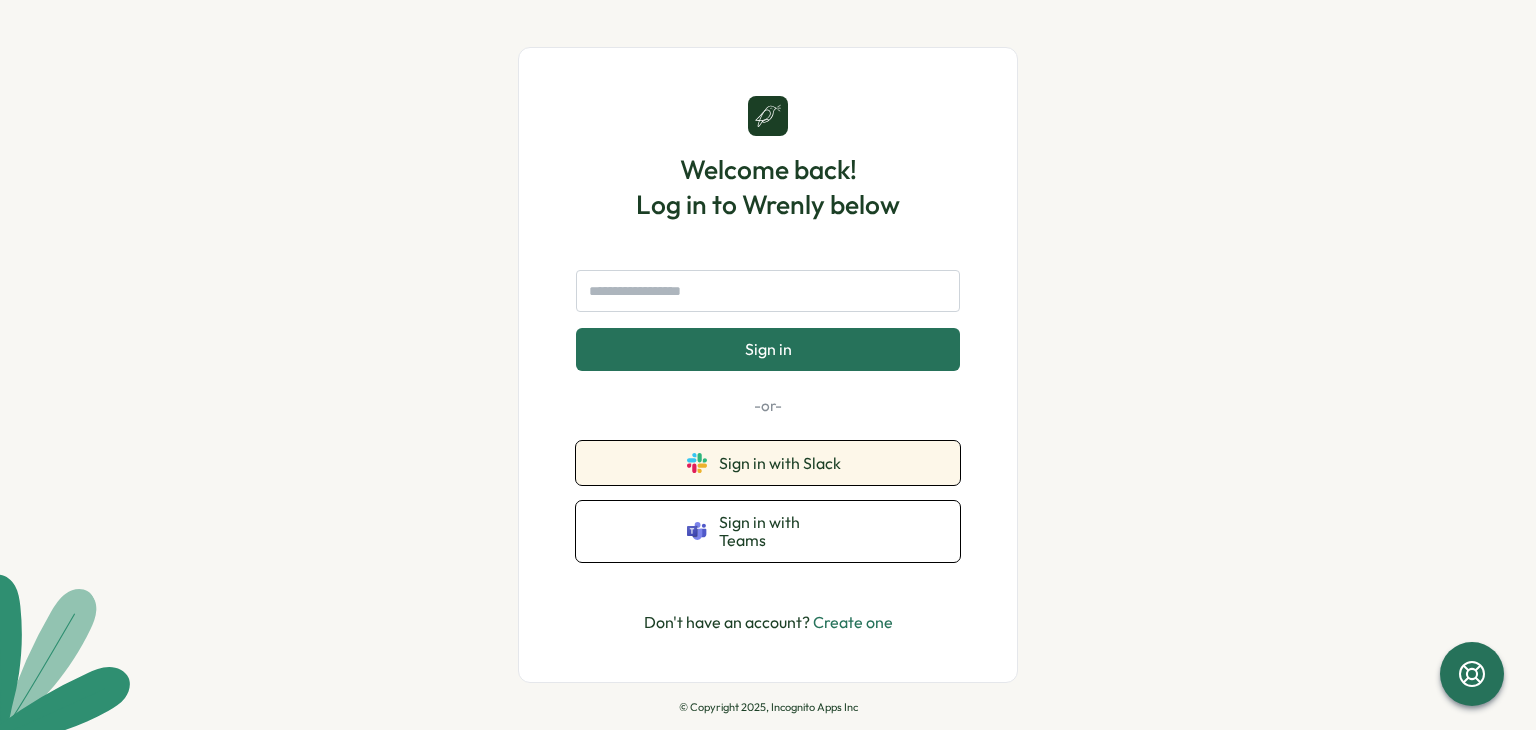 click on "Sign in with Slack" at bounding box center (784, 463) 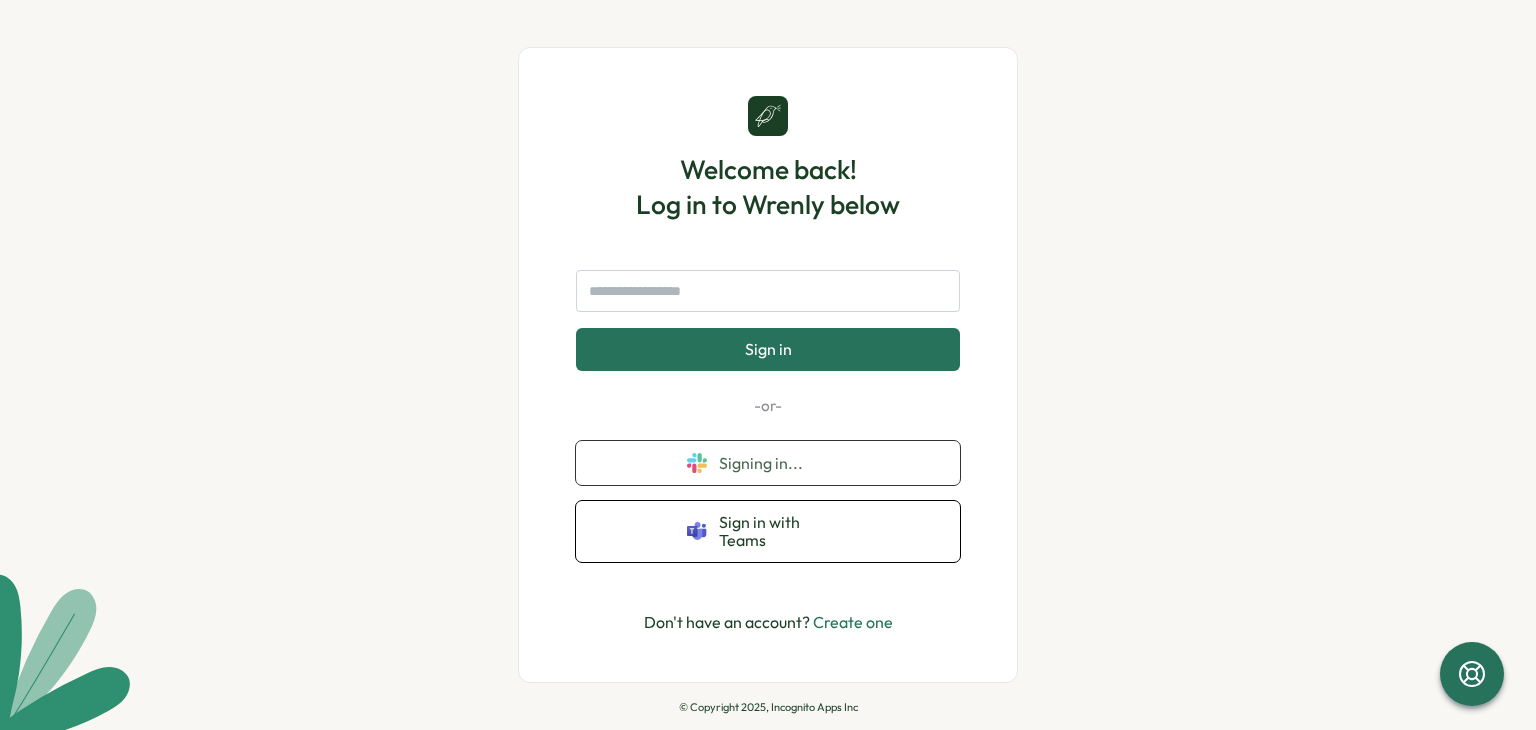 scroll, scrollTop: 0, scrollLeft: 0, axis: both 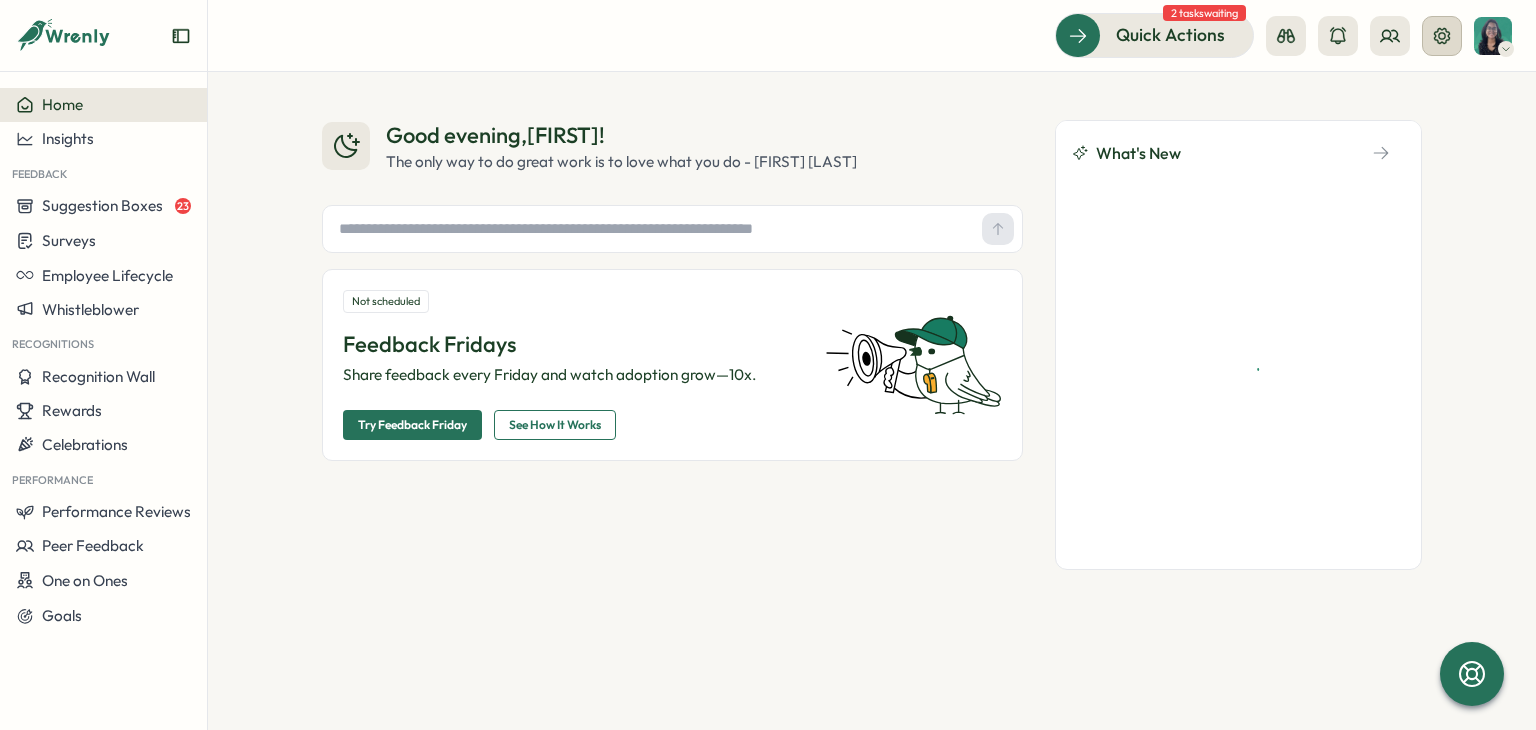 click at bounding box center (1442, 36) 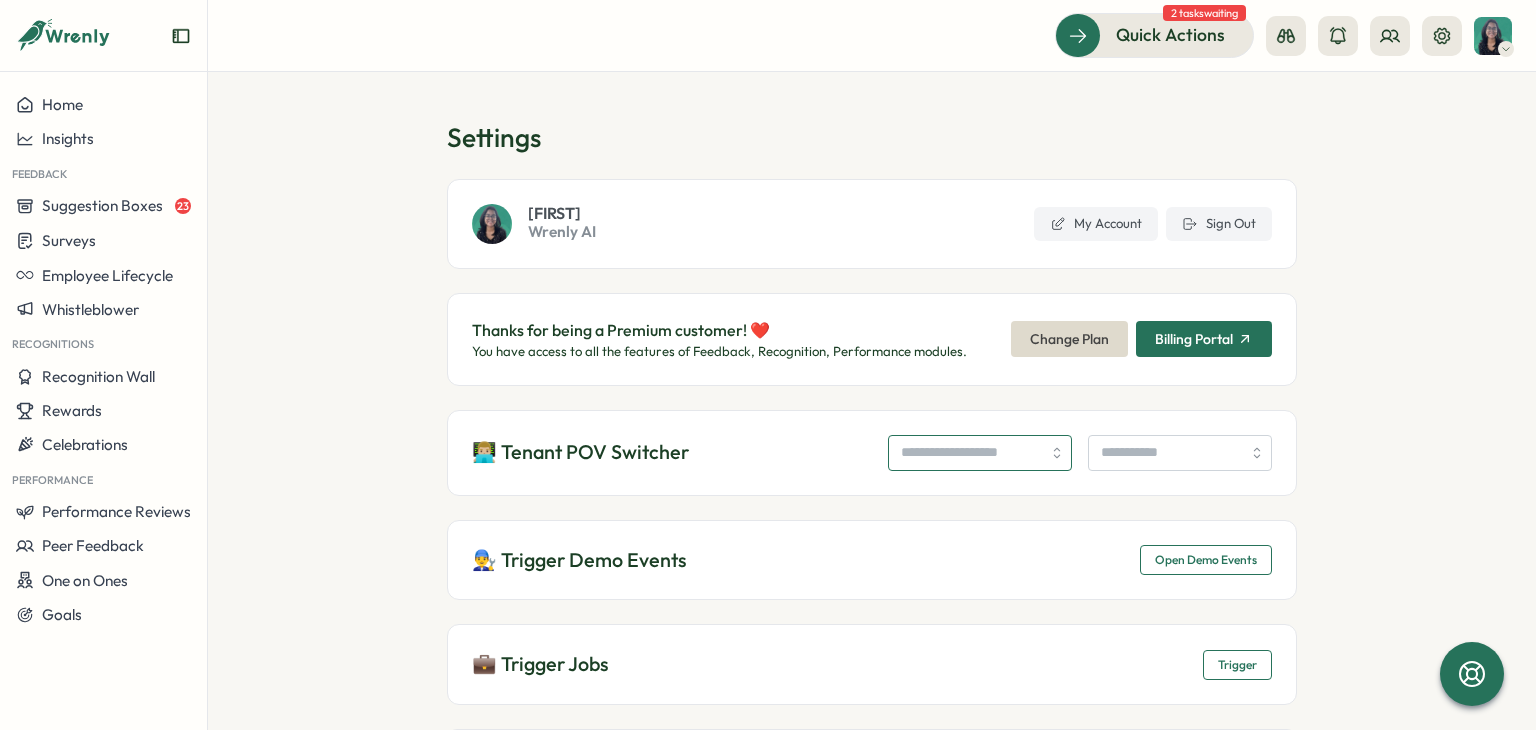 click at bounding box center [980, 453] 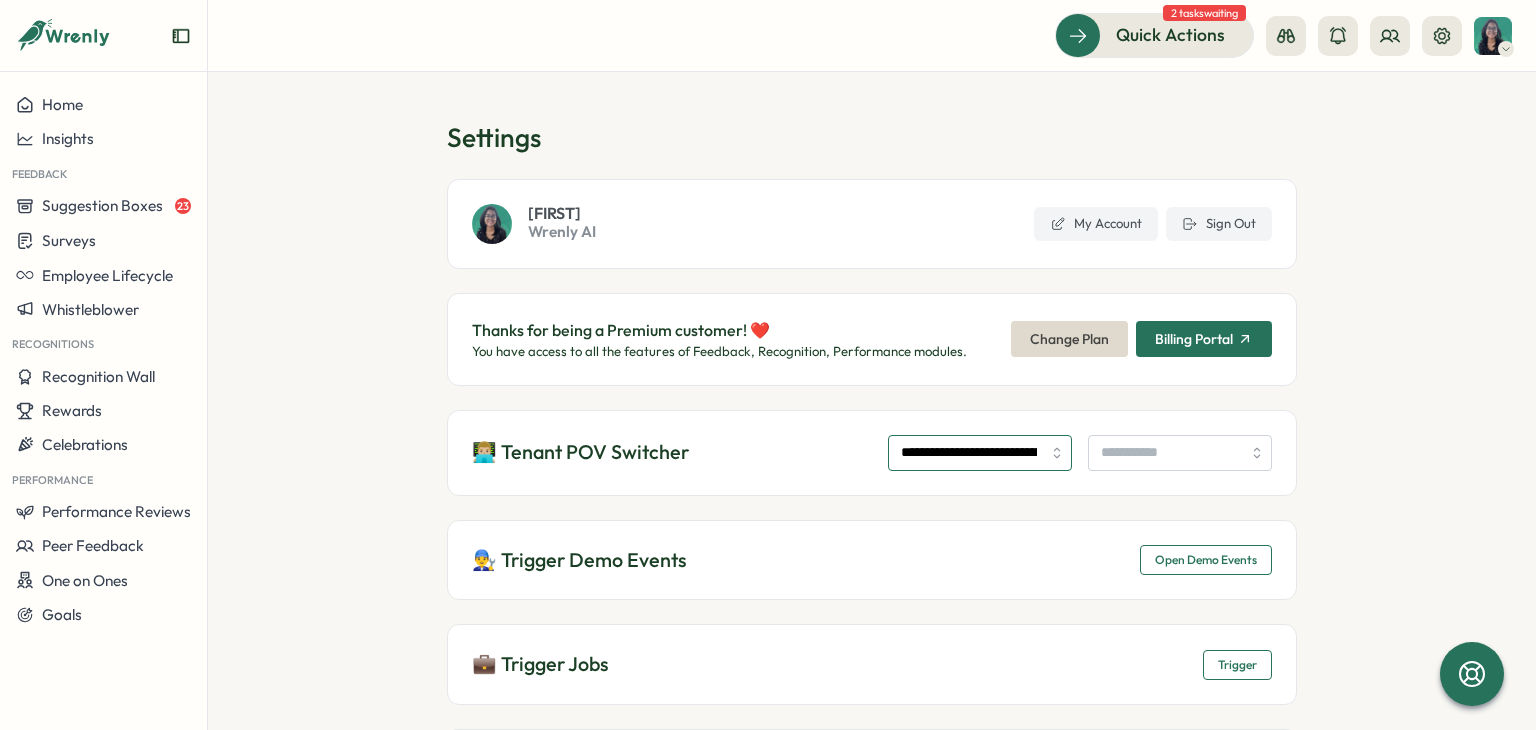 type on "**********" 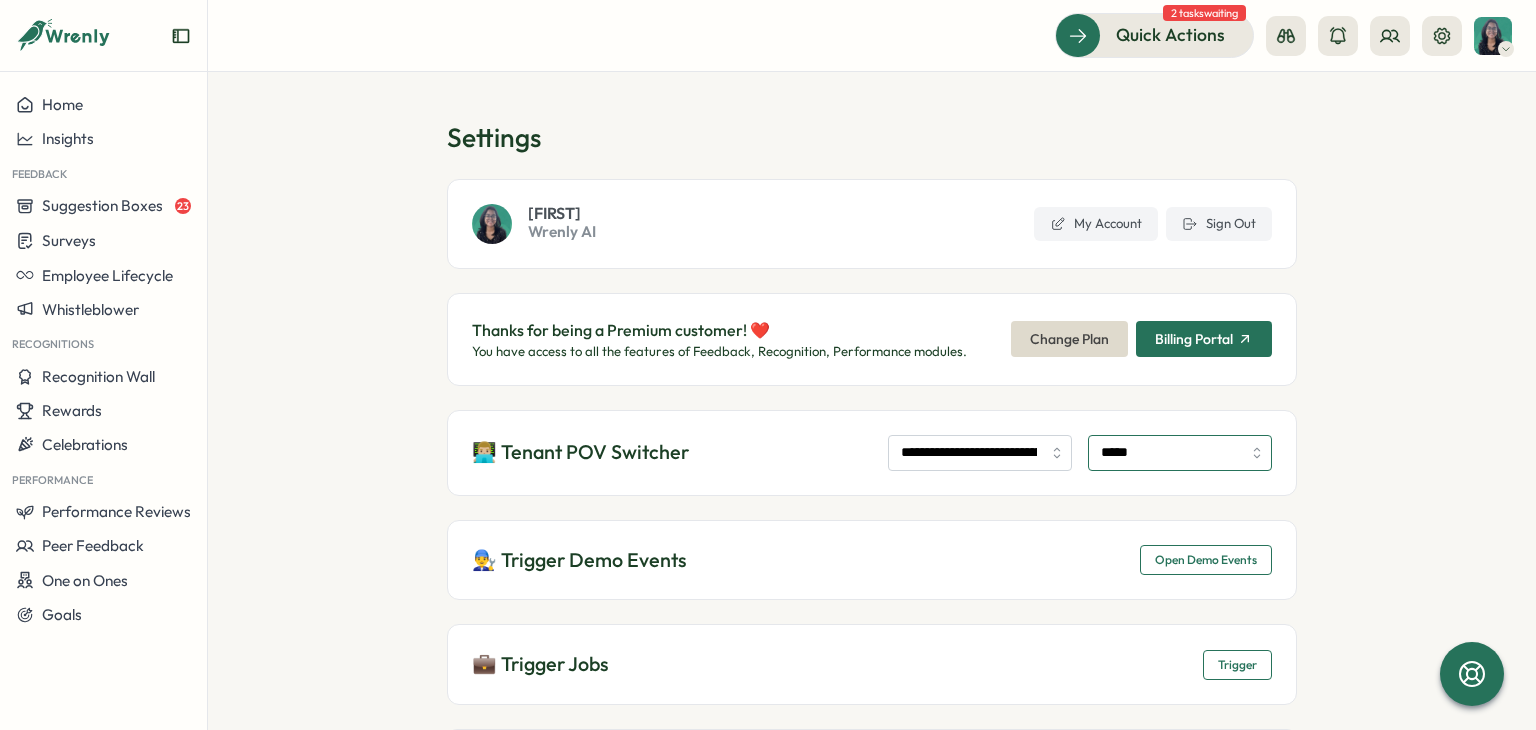 type on "**********" 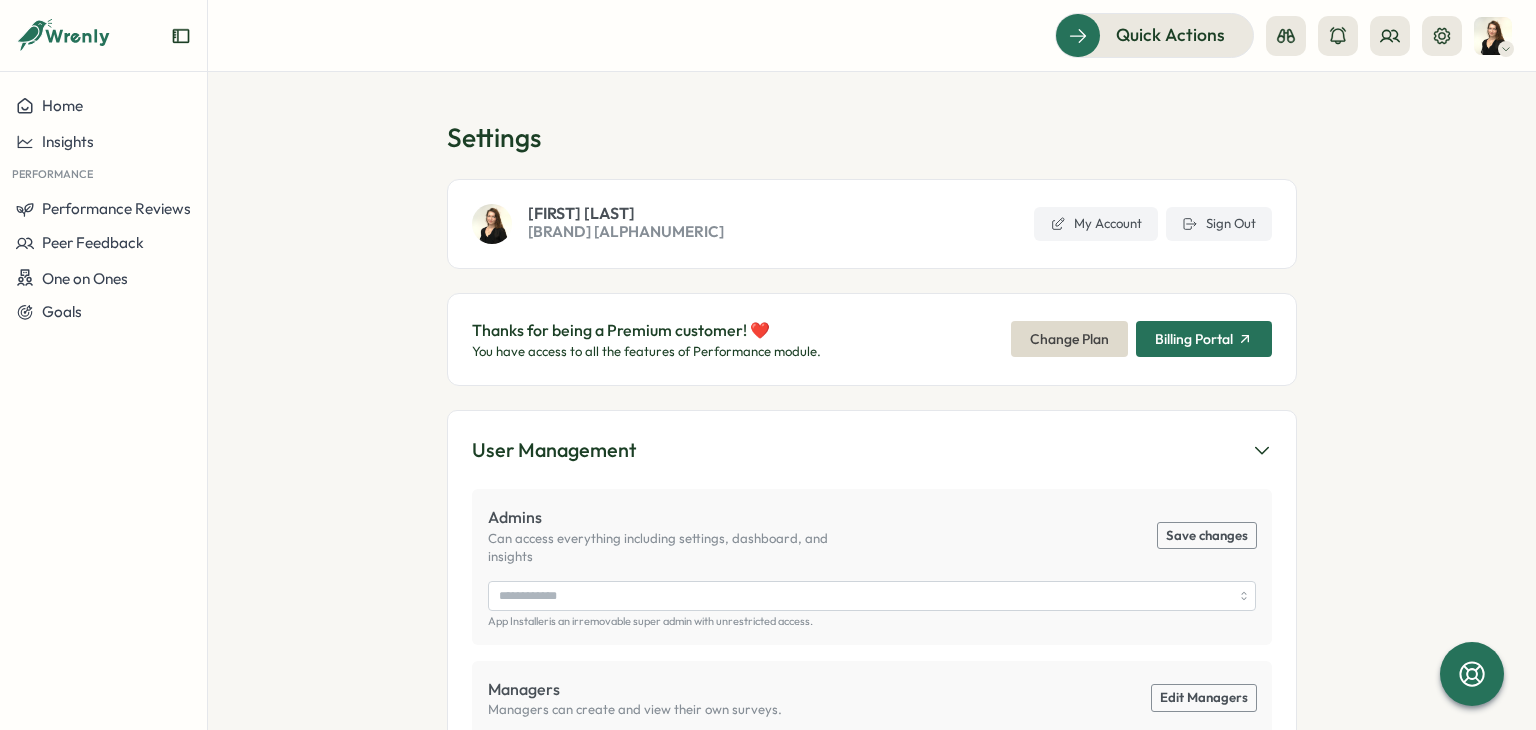 scroll, scrollTop: 0, scrollLeft: 0, axis: both 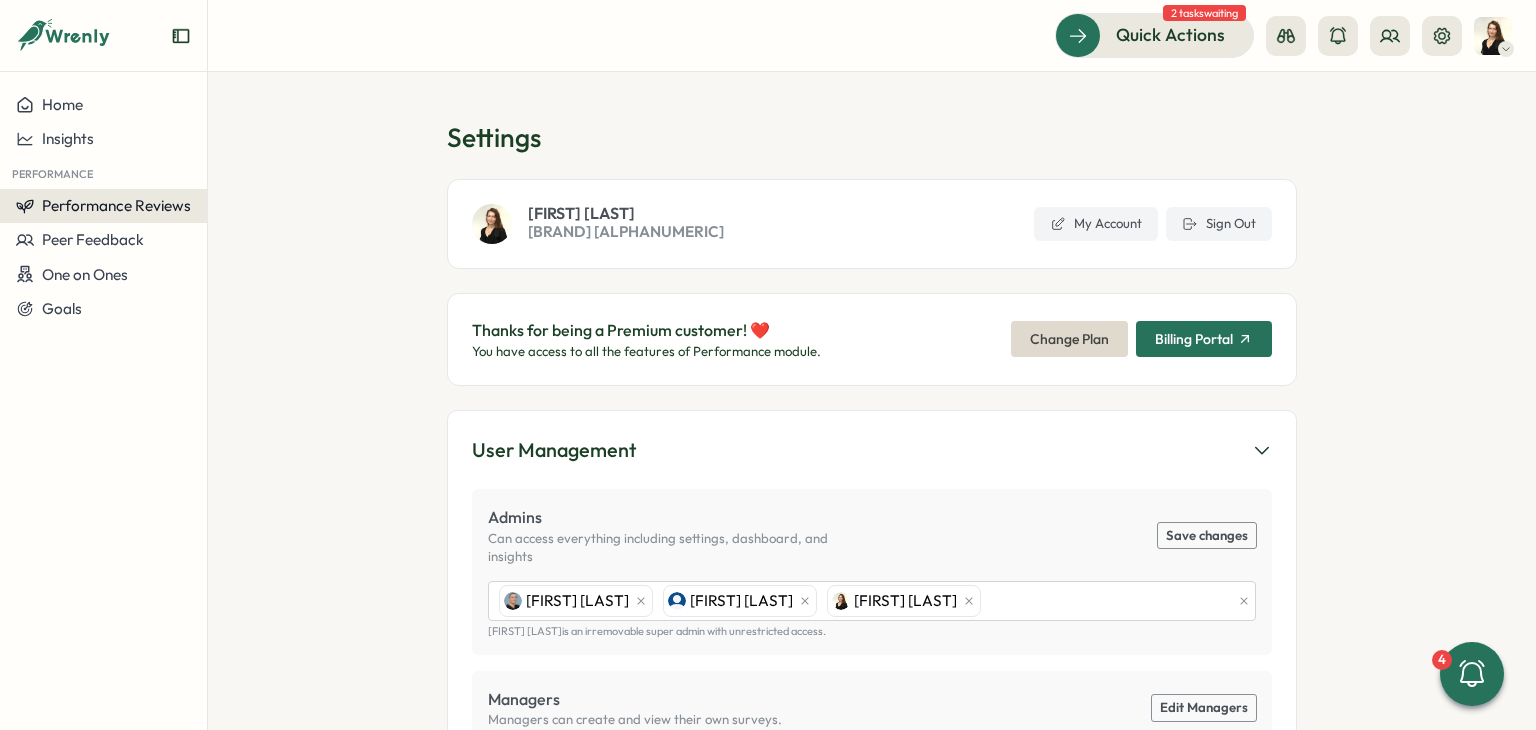 click on "Performance Reviews" at bounding box center [103, 206] 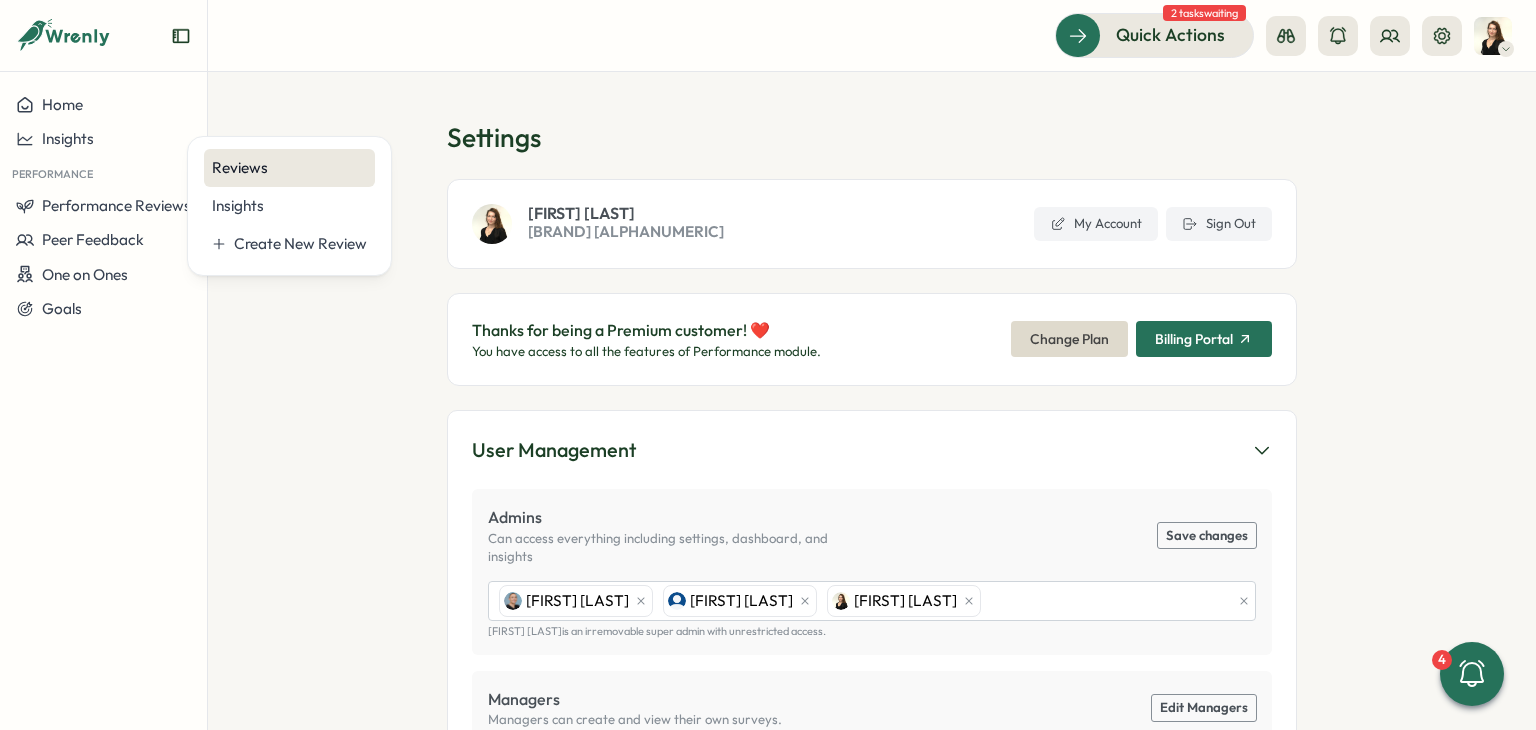 click on "Reviews" at bounding box center [289, 168] 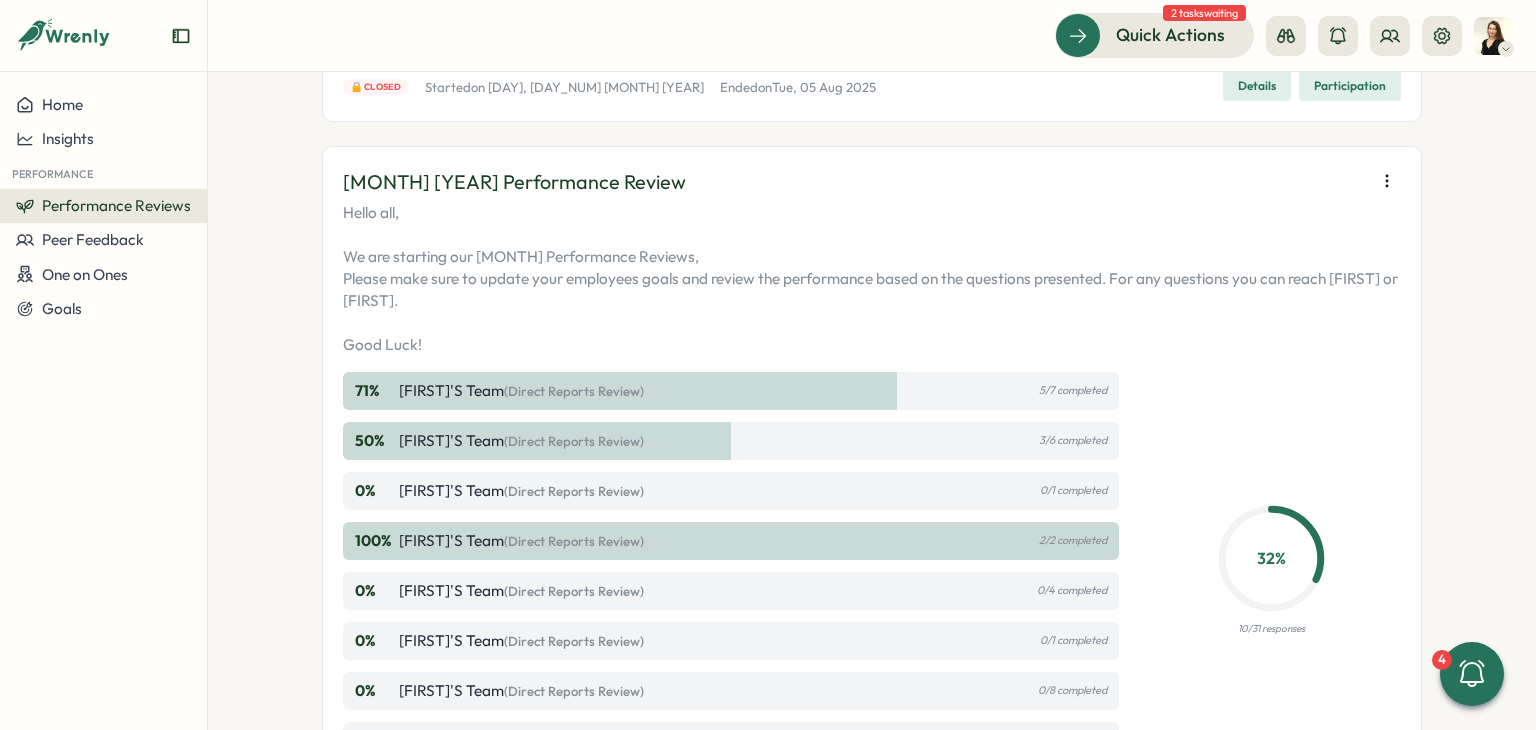 scroll, scrollTop: 600, scrollLeft: 0, axis: vertical 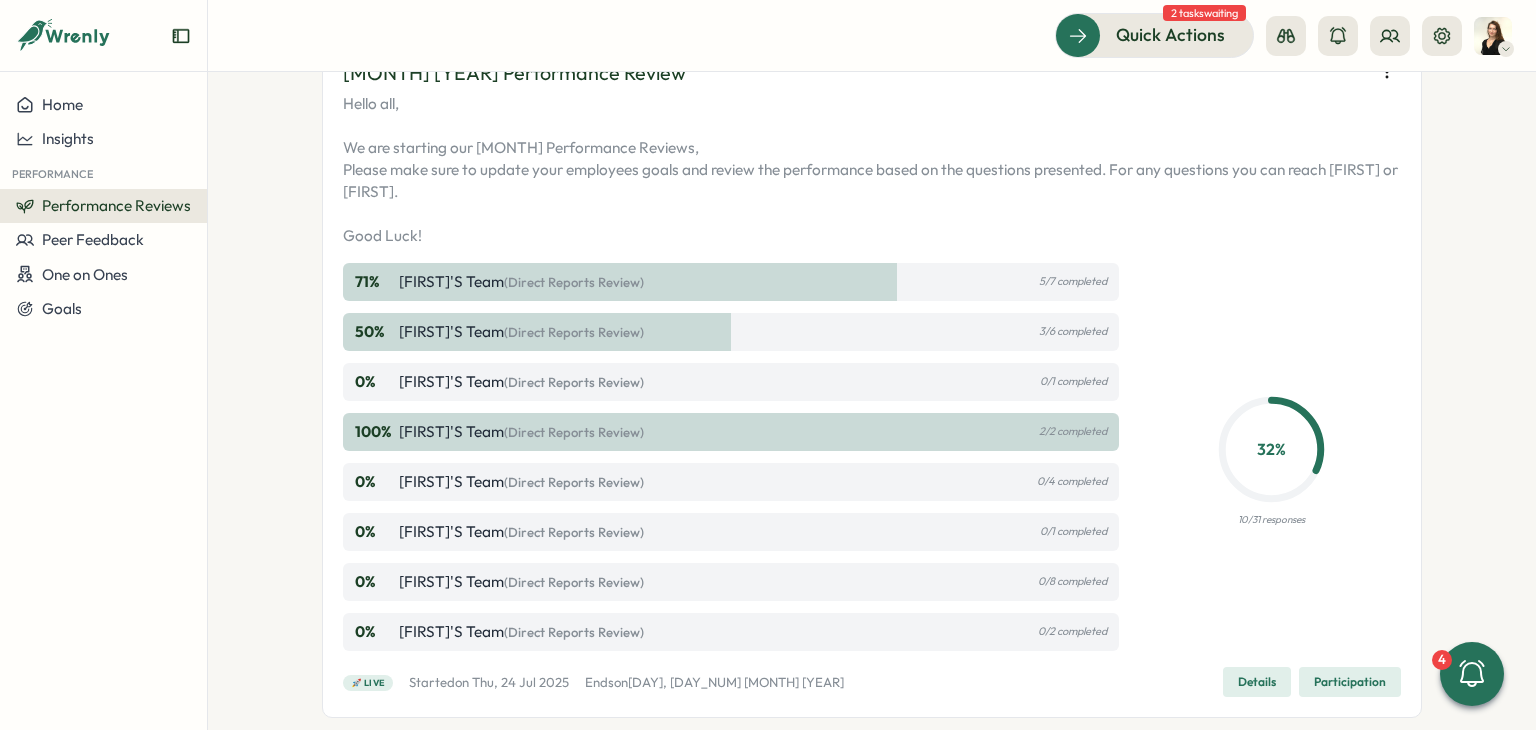 click on "Details" at bounding box center (1257, 682) 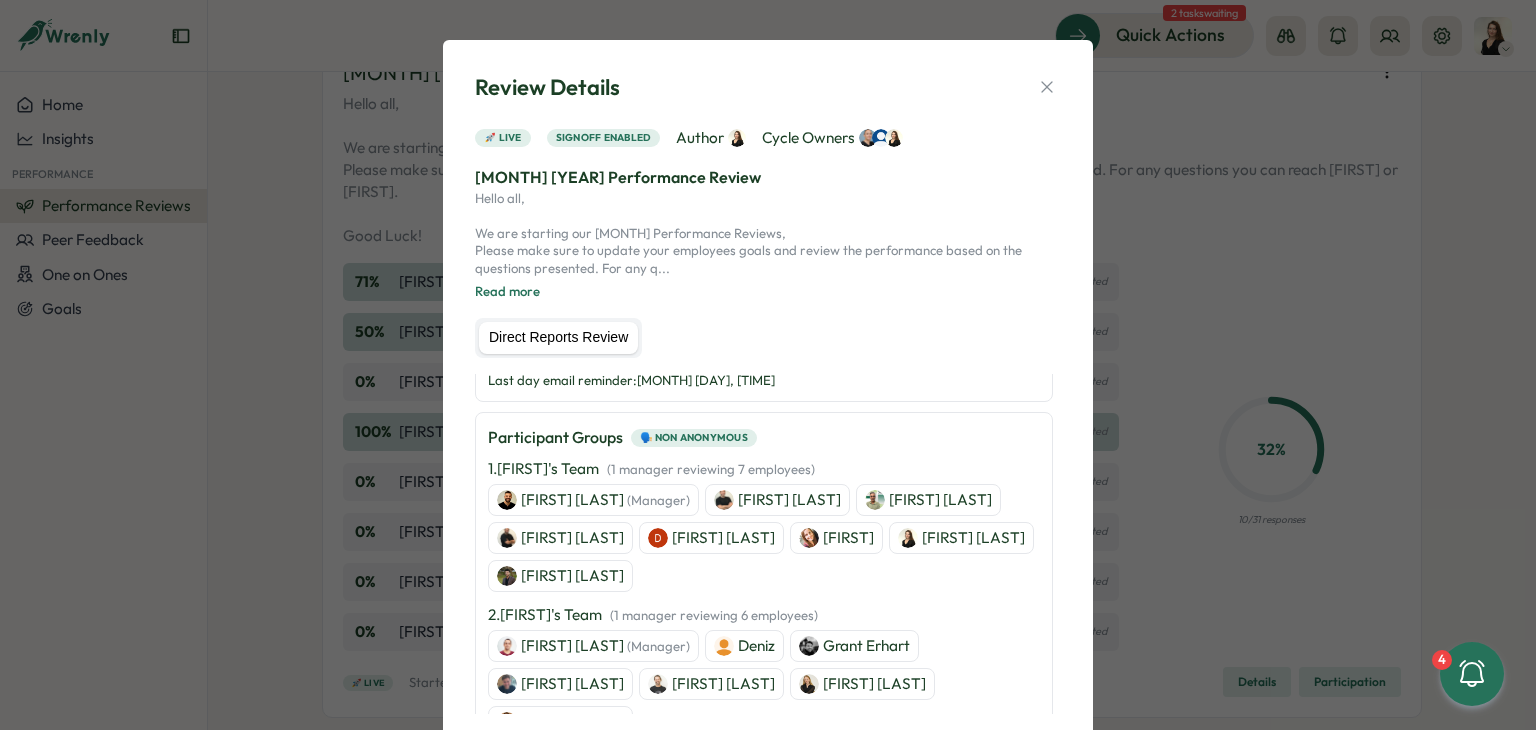 scroll, scrollTop: 200, scrollLeft: 0, axis: vertical 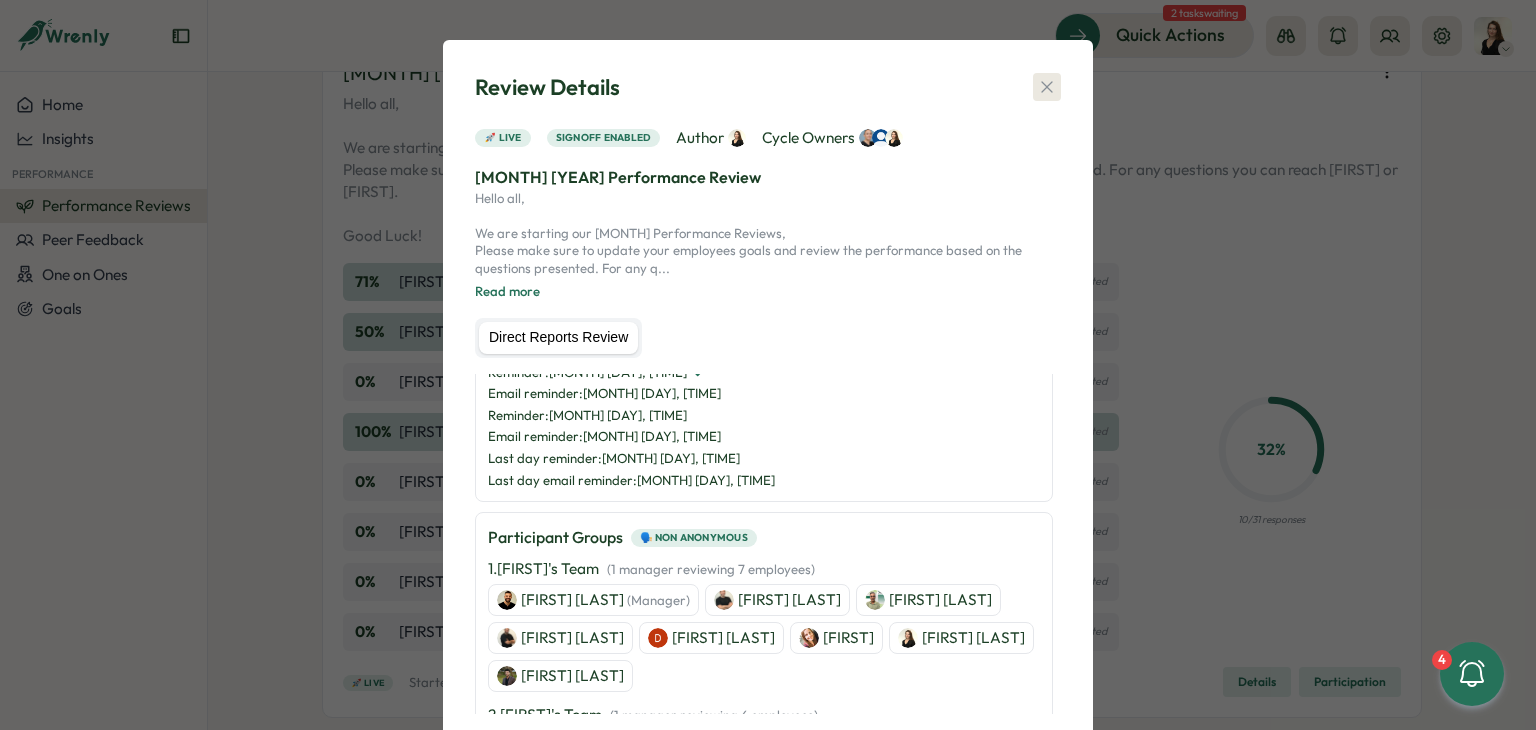 click 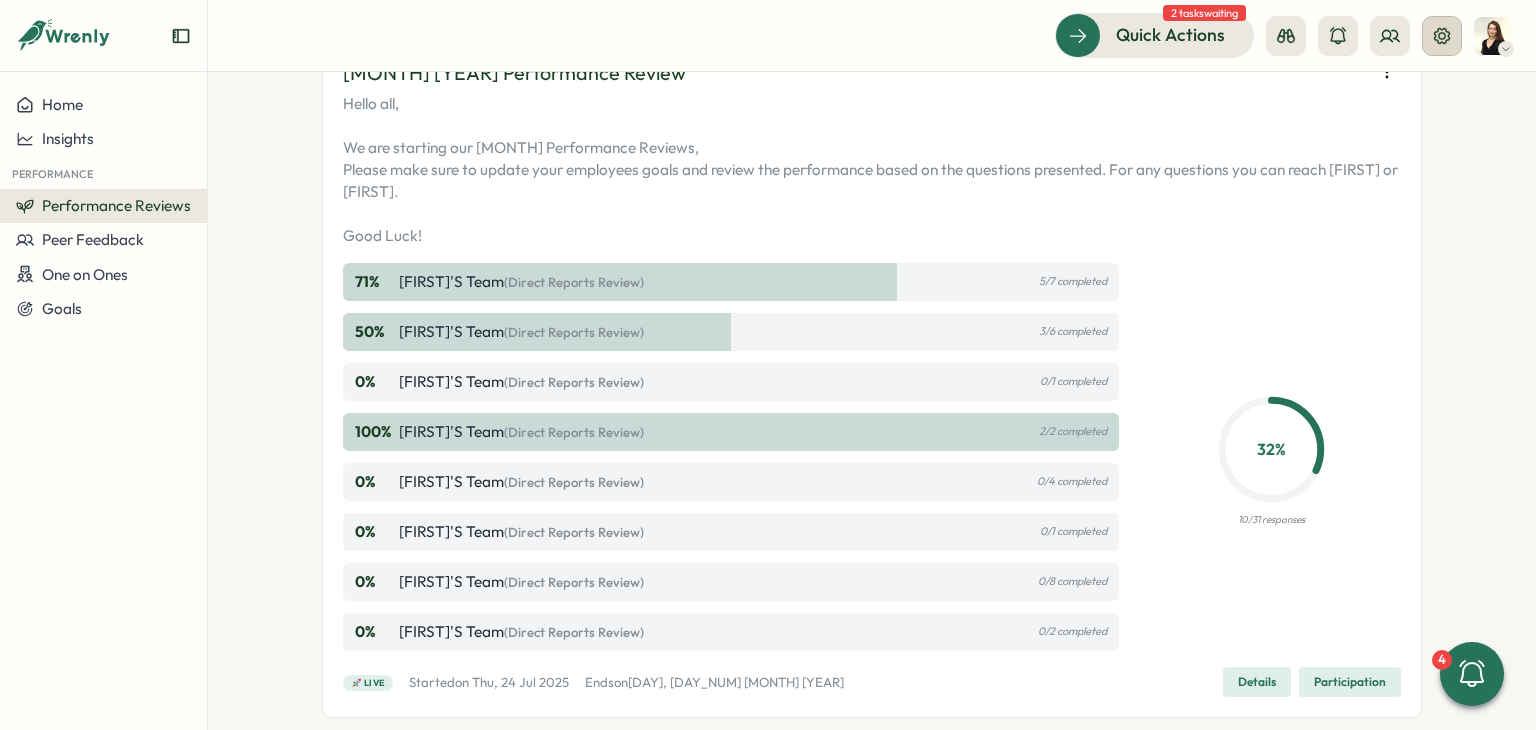 click 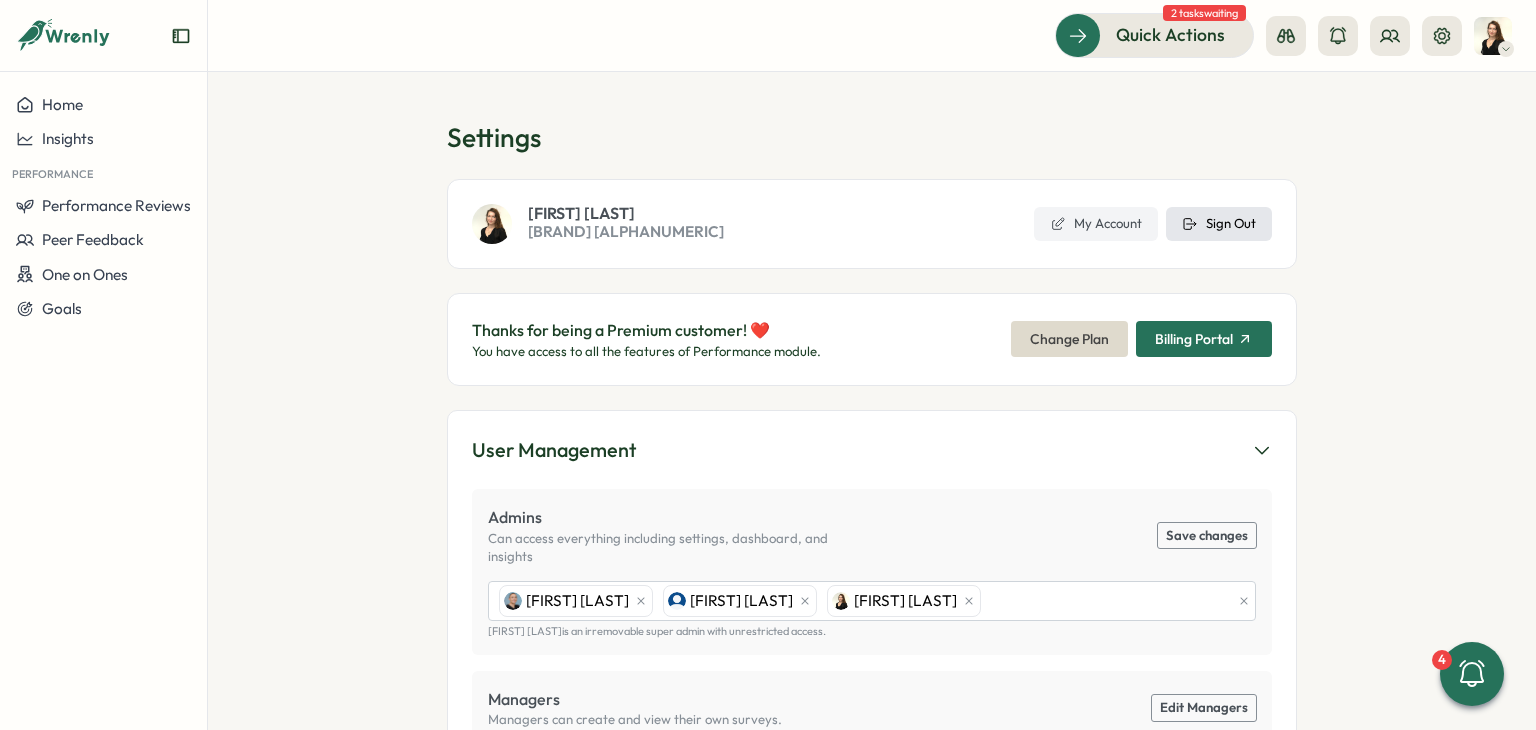 click on "Sign Out" at bounding box center [1231, 224] 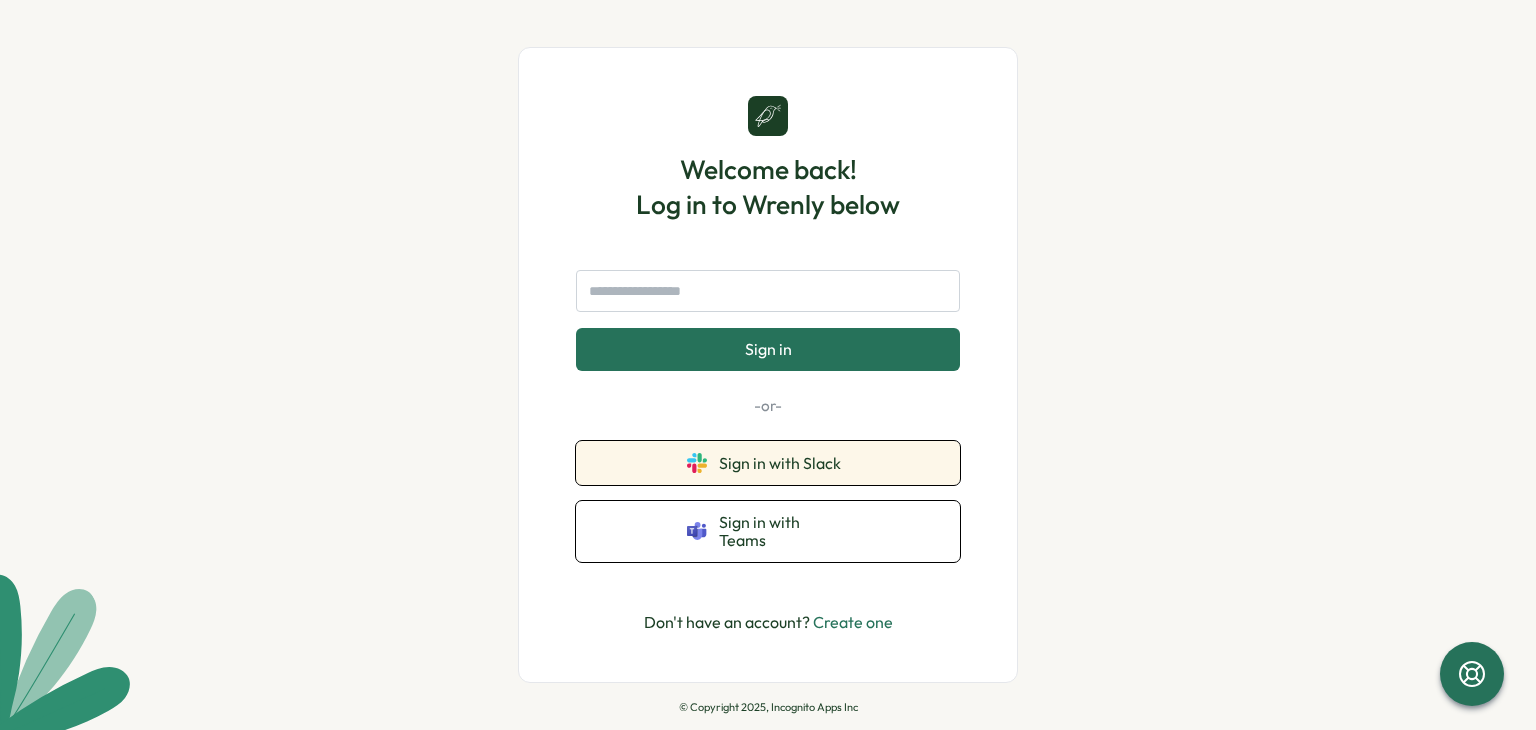 click on "Sign in with Slack" at bounding box center (768, 463) 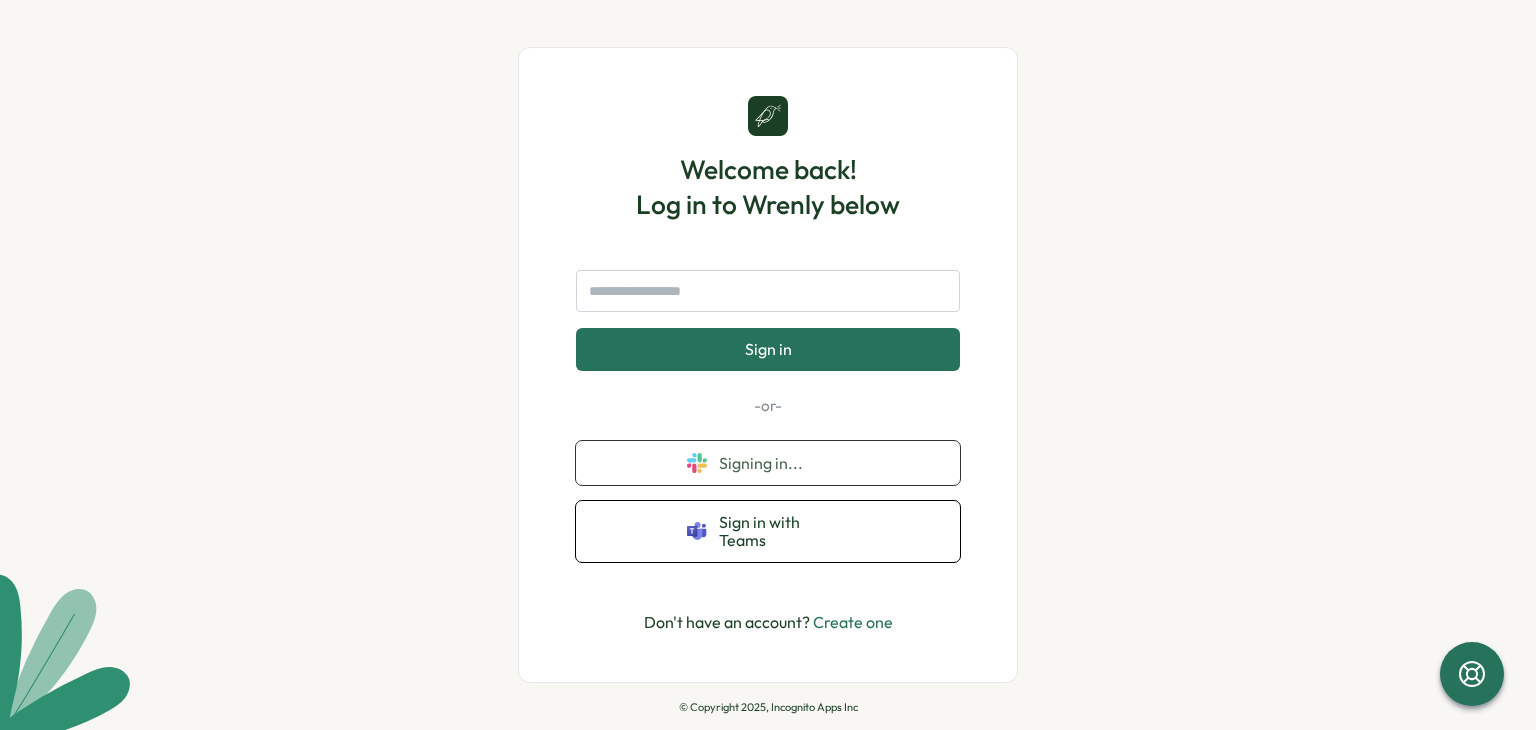 scroll, scrollTop: 0, scrollLeft: 0, axis: both 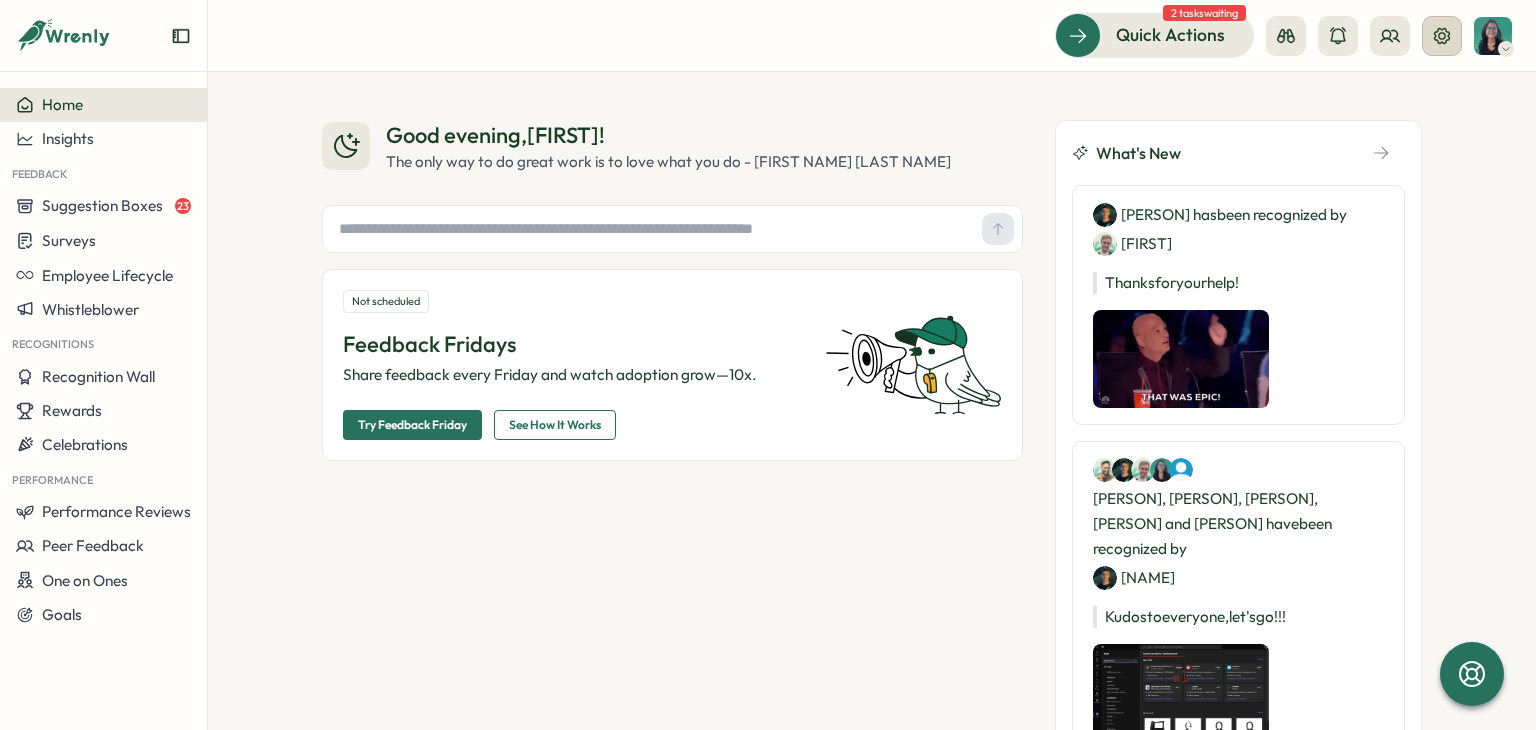 click at bounding box center [1442, 36] 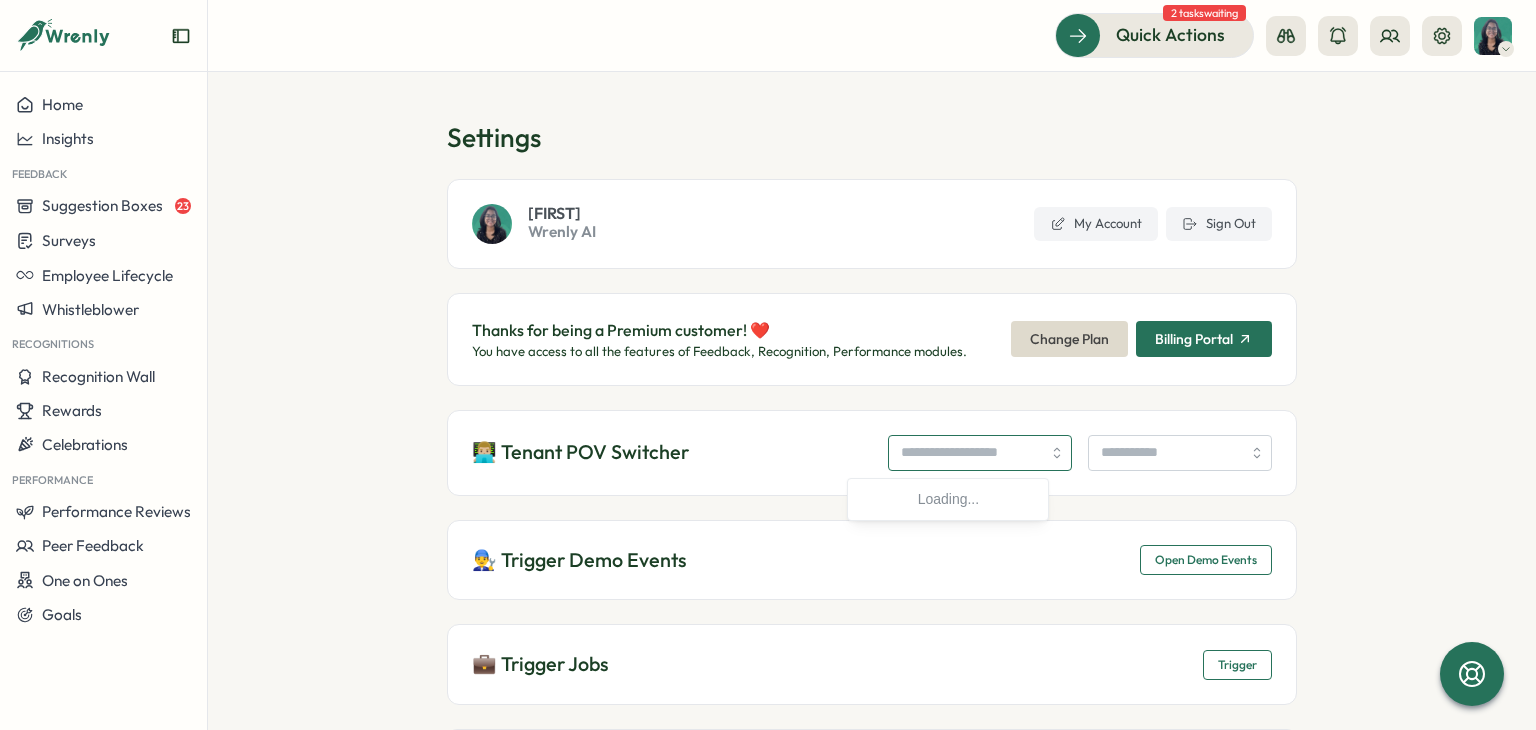 click at bounding box center [980, 453] 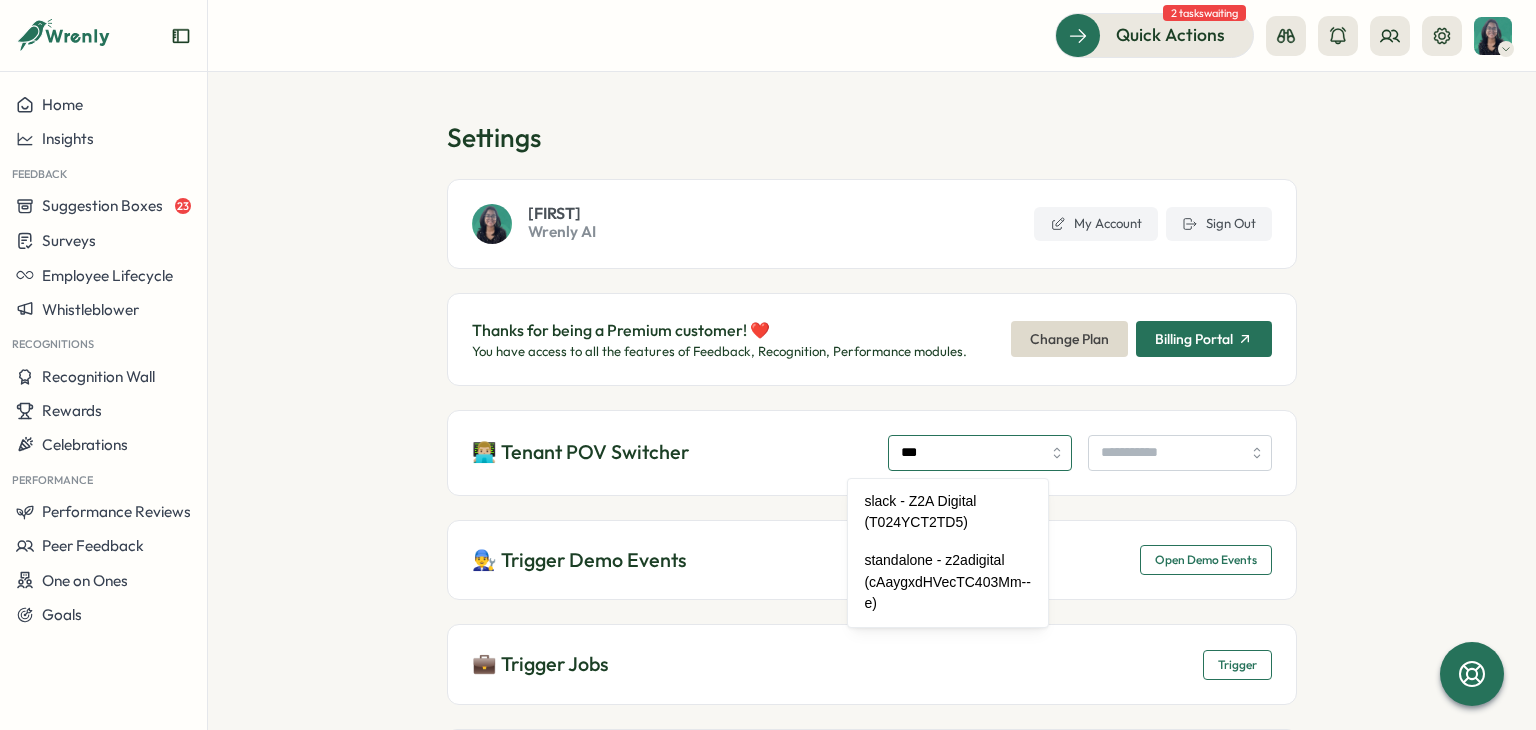 type on "***" 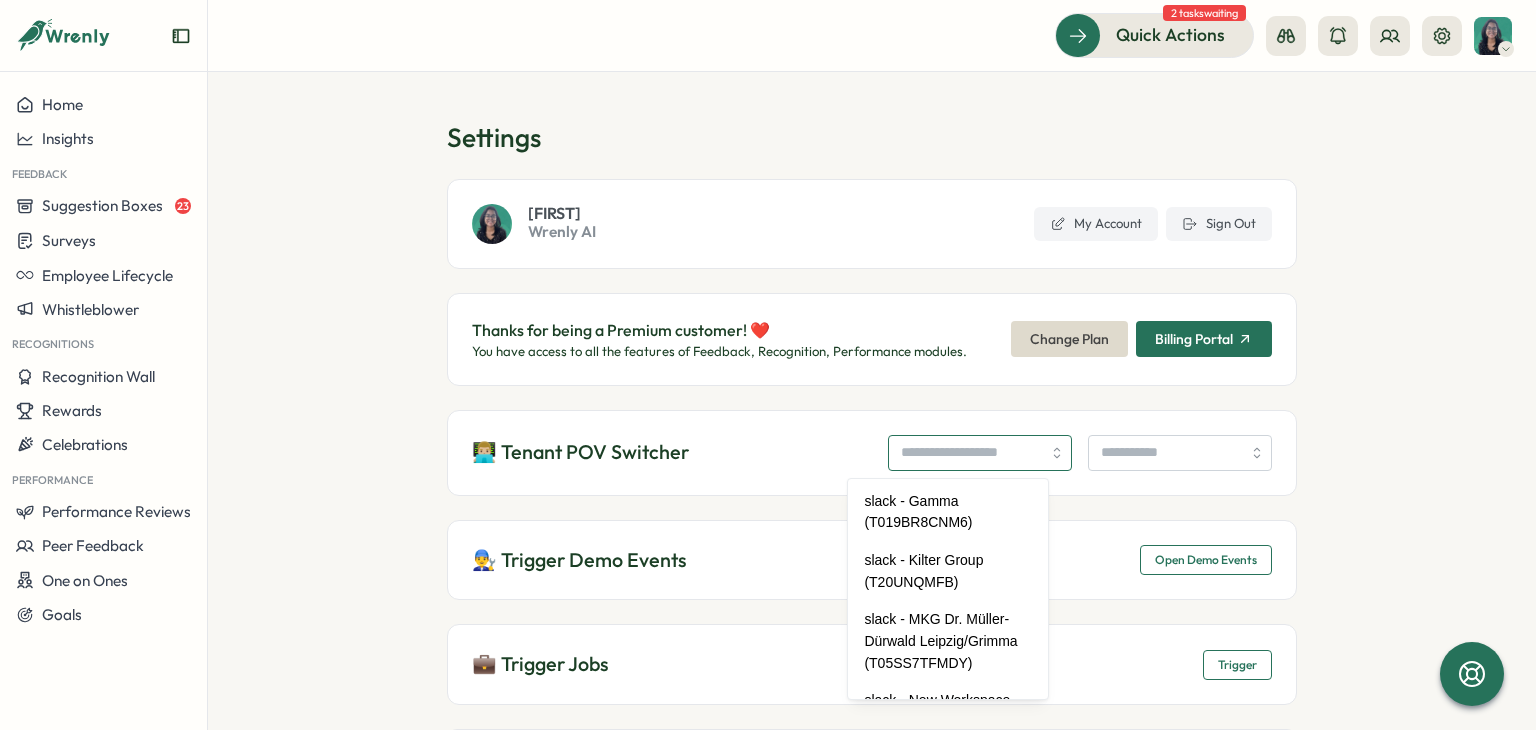 click at bounding box center [980, 453] 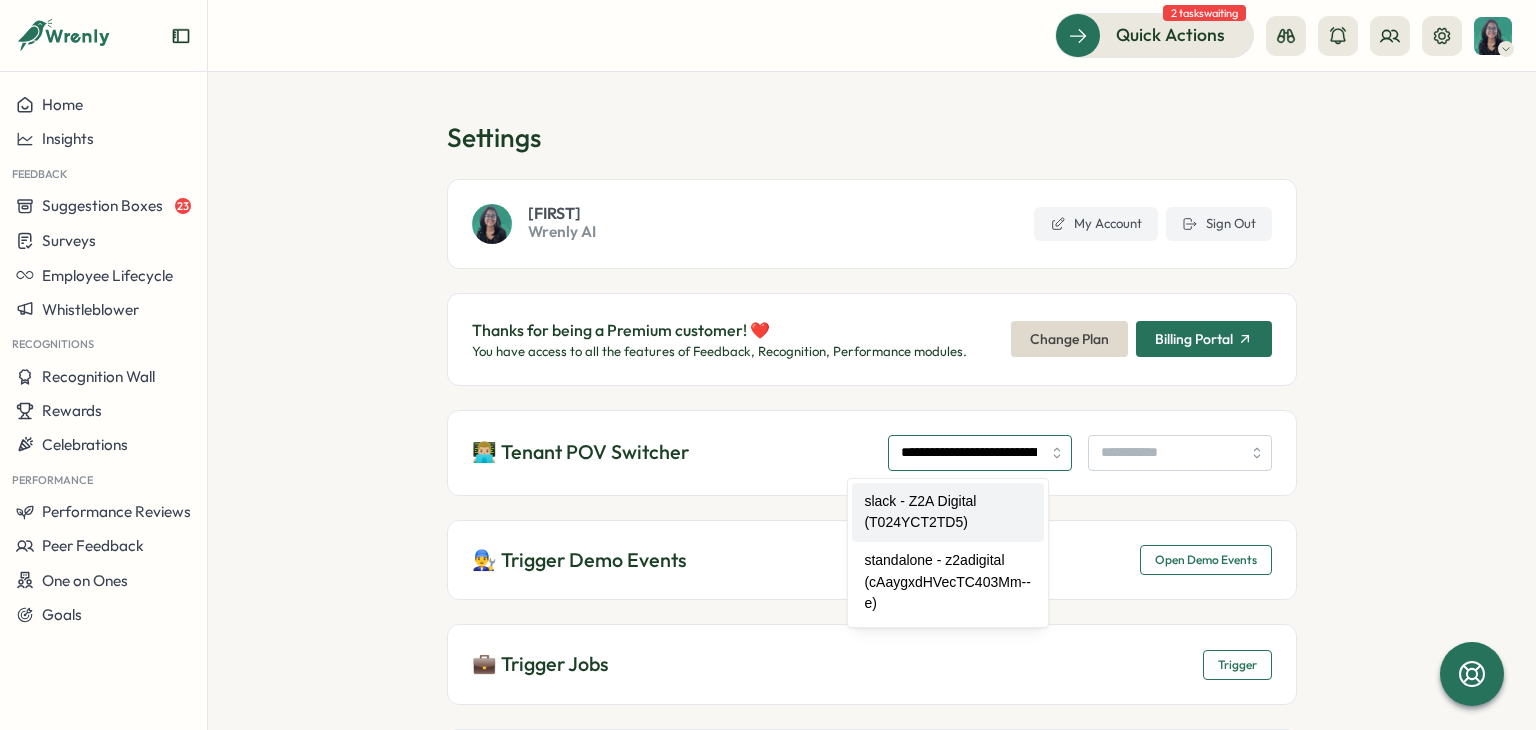 type on "**********" 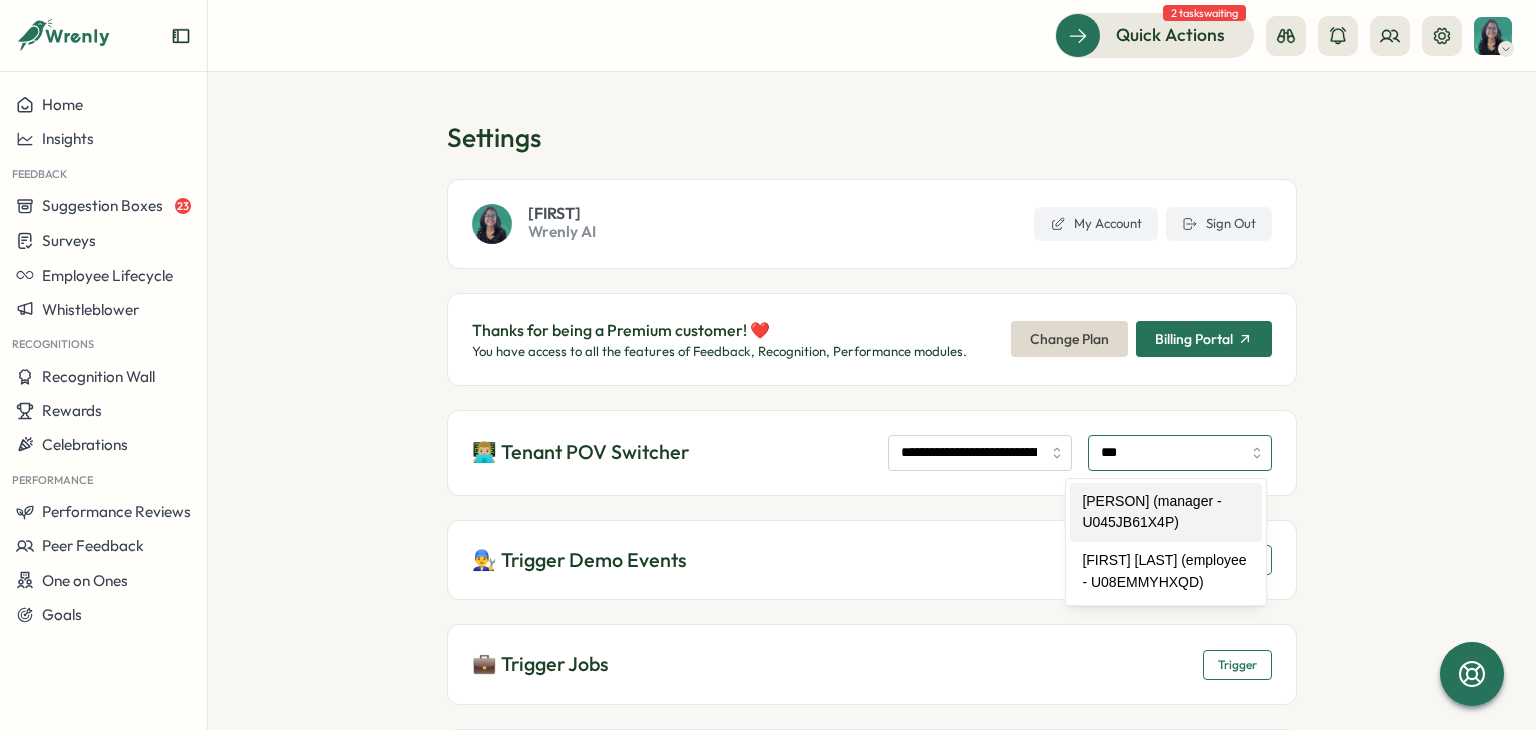 type on "**********" 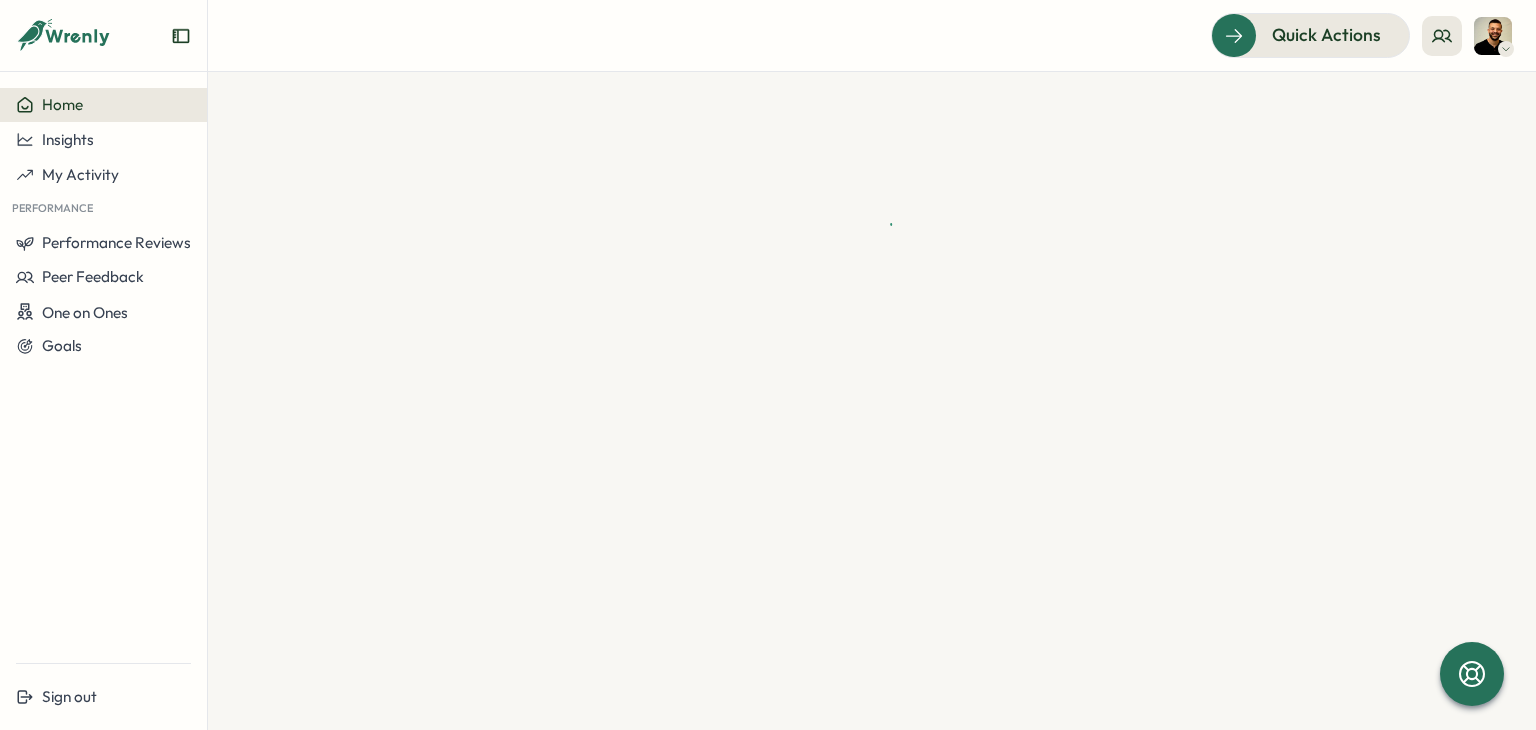 scroll, scrollTop: 0, scrollLeft: 0, axis: both 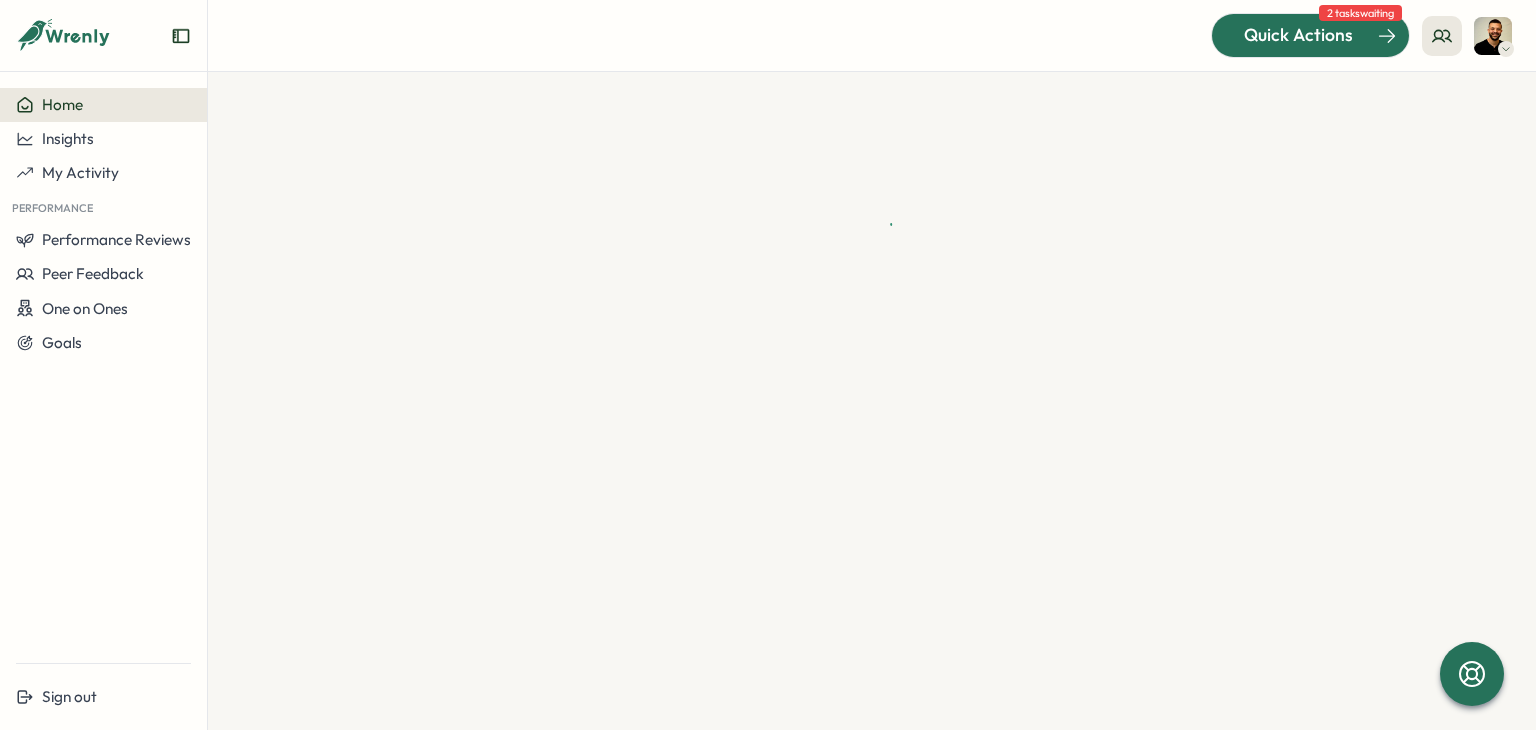 click on "Quick Actions" at bounding box center [1298, 35] 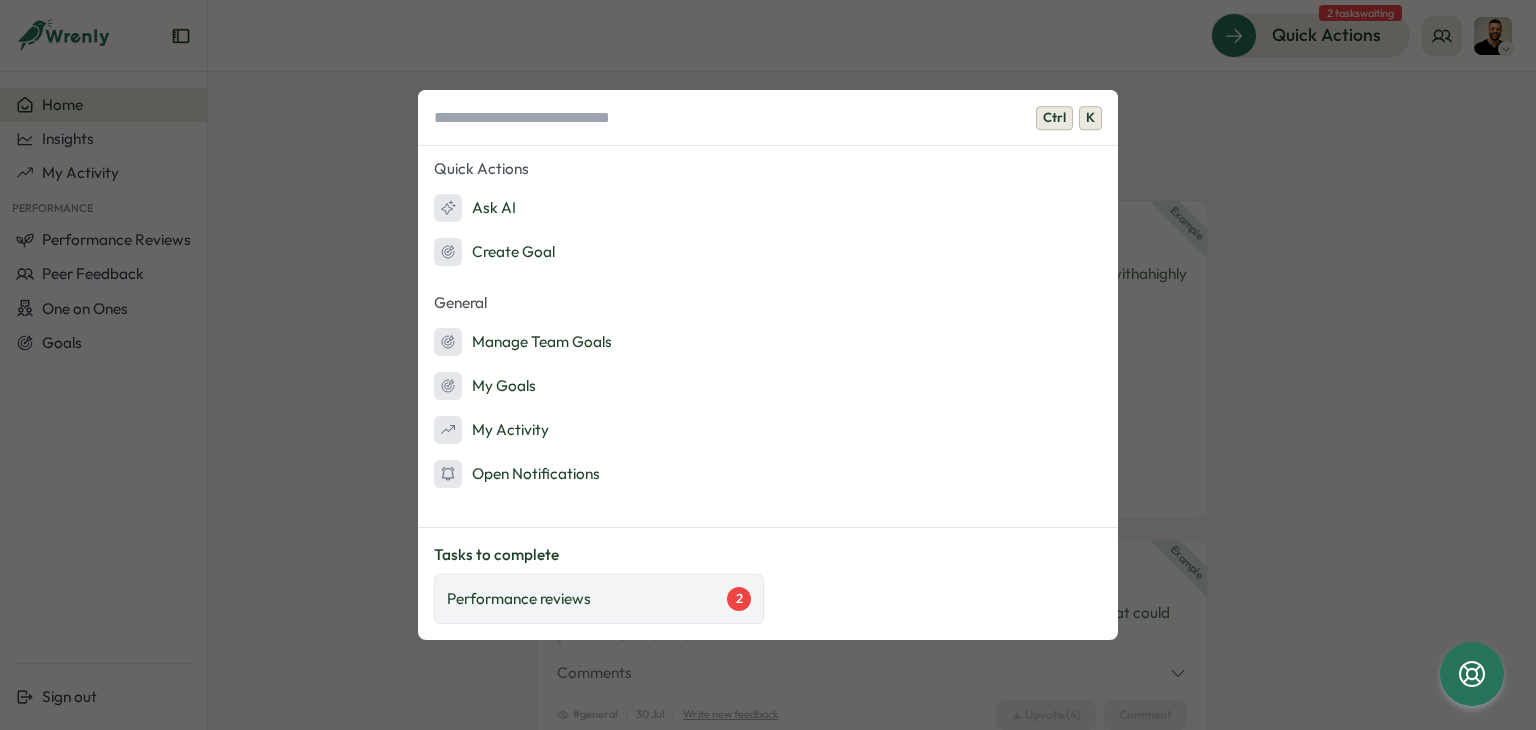 click on "Performance reviews" at bounding box center (519, 599) 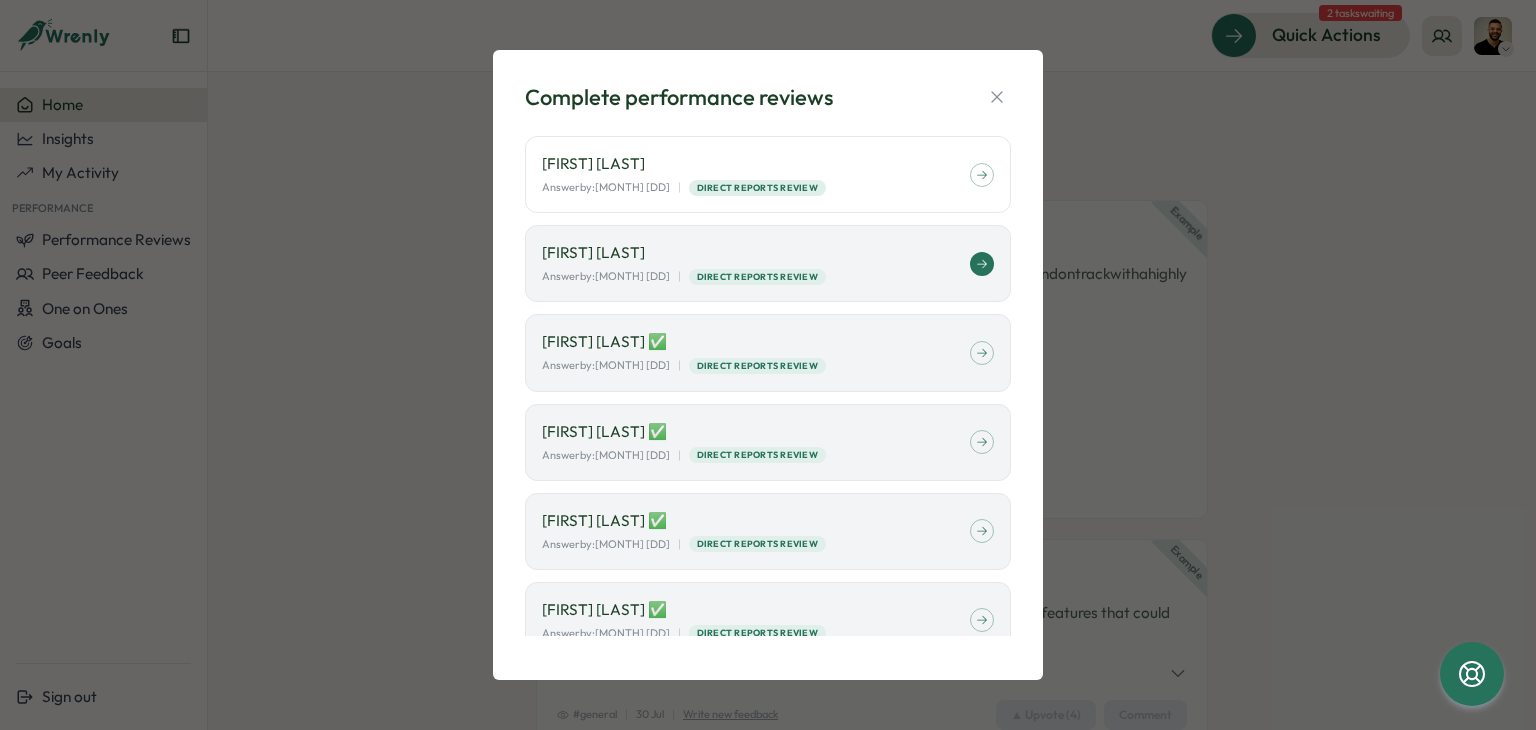 click on "[FIRST] [LAST]" at bounding box center [756, 253] 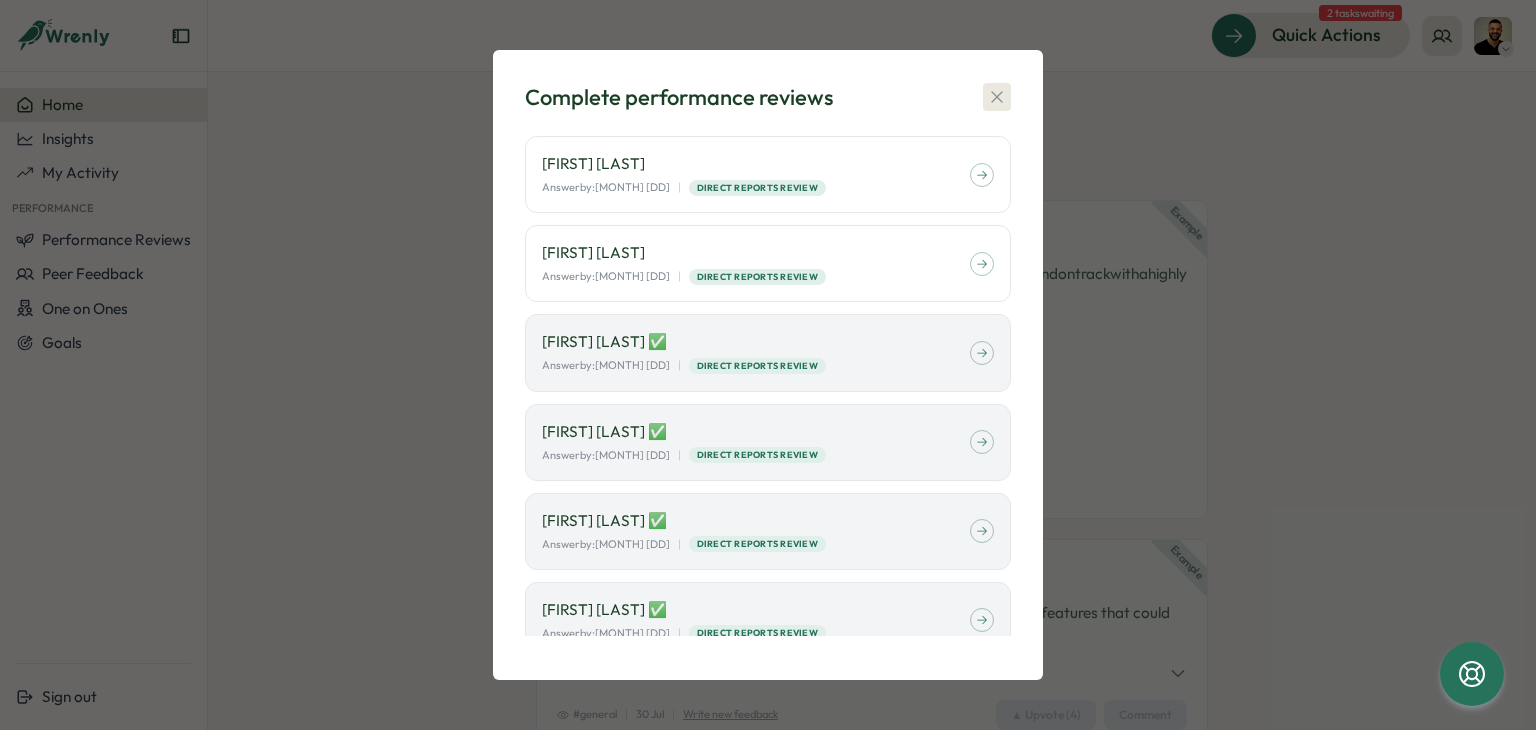 click at bounding box center [997, 97] 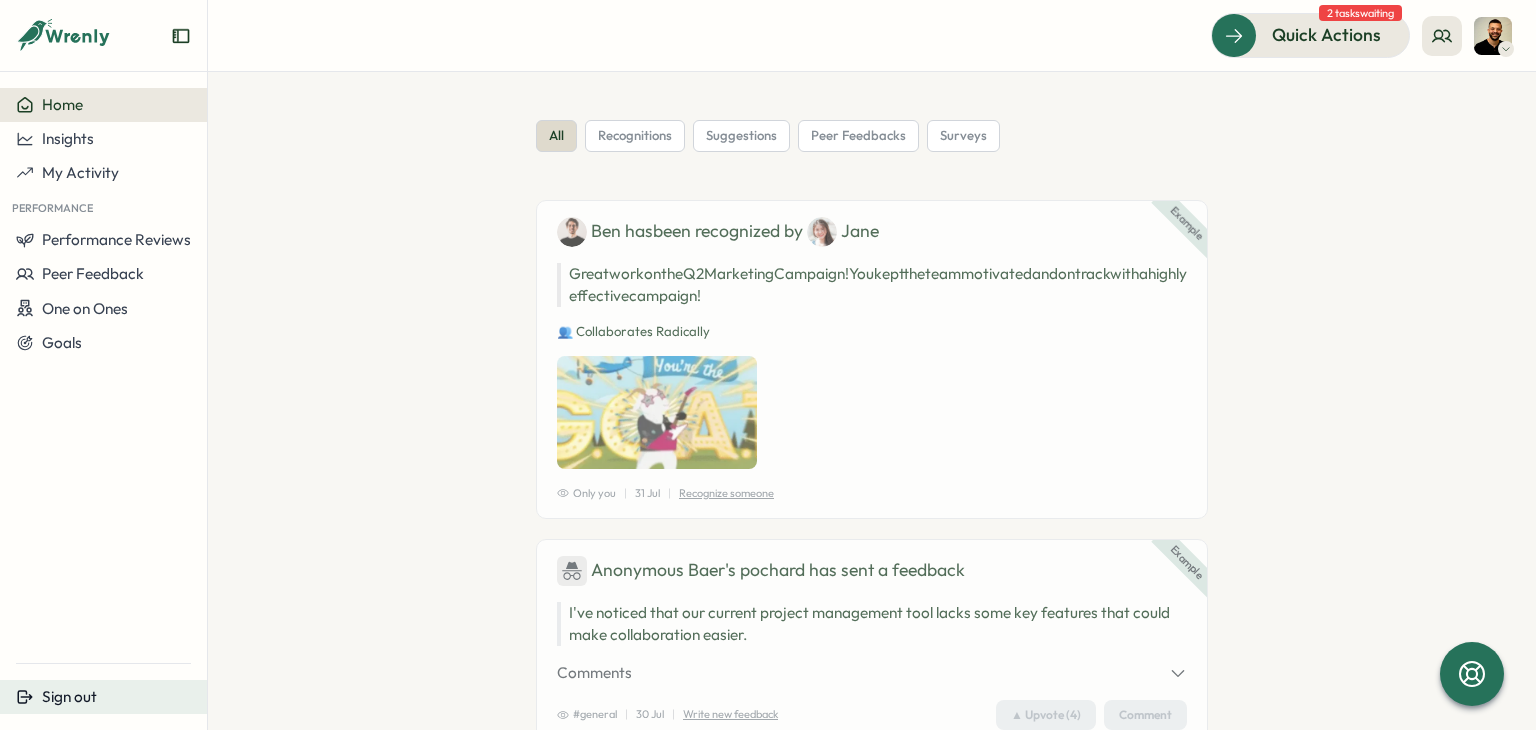 click on "Sign out" at bounding box center [103, 697] 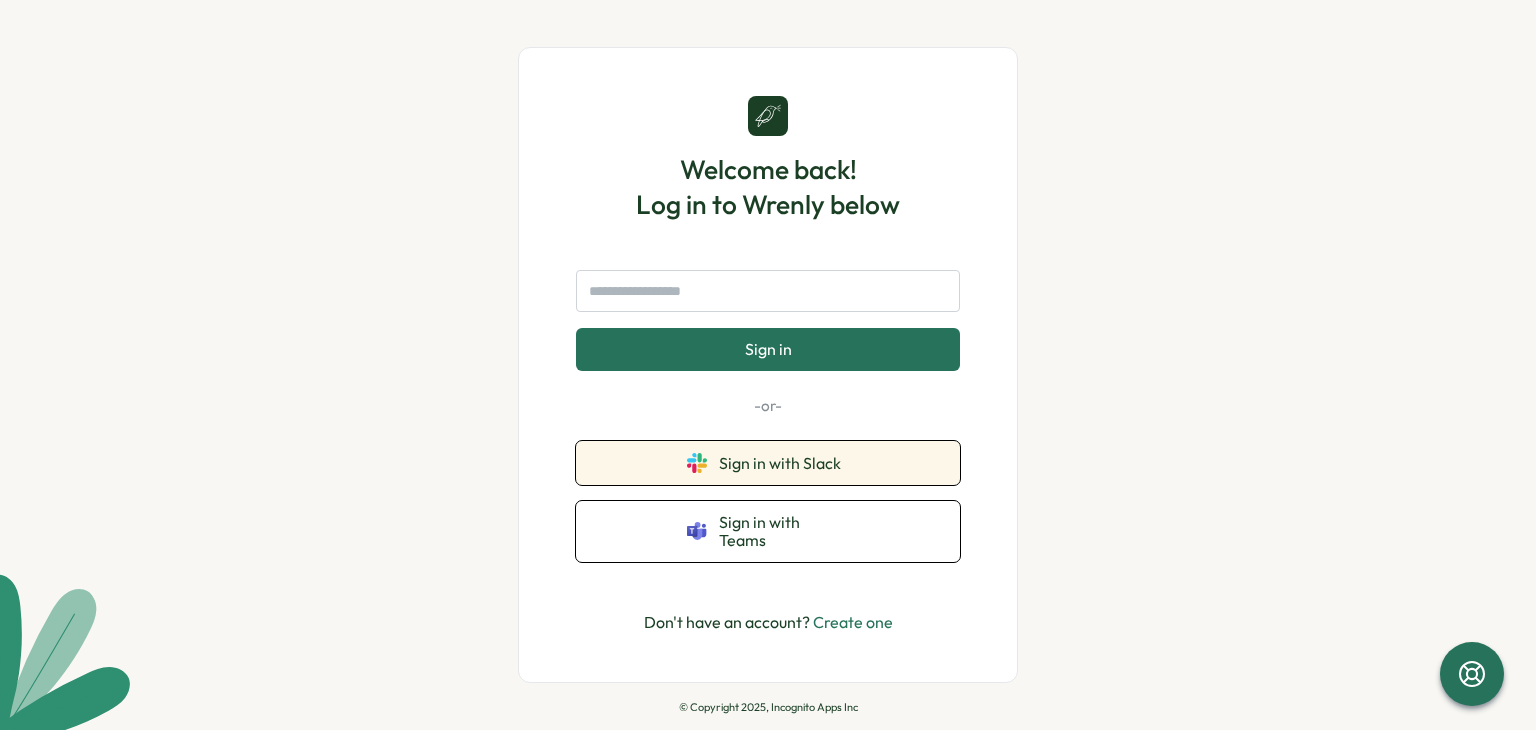 click on "Sign in with Slack" at bounding box center [784, 463] 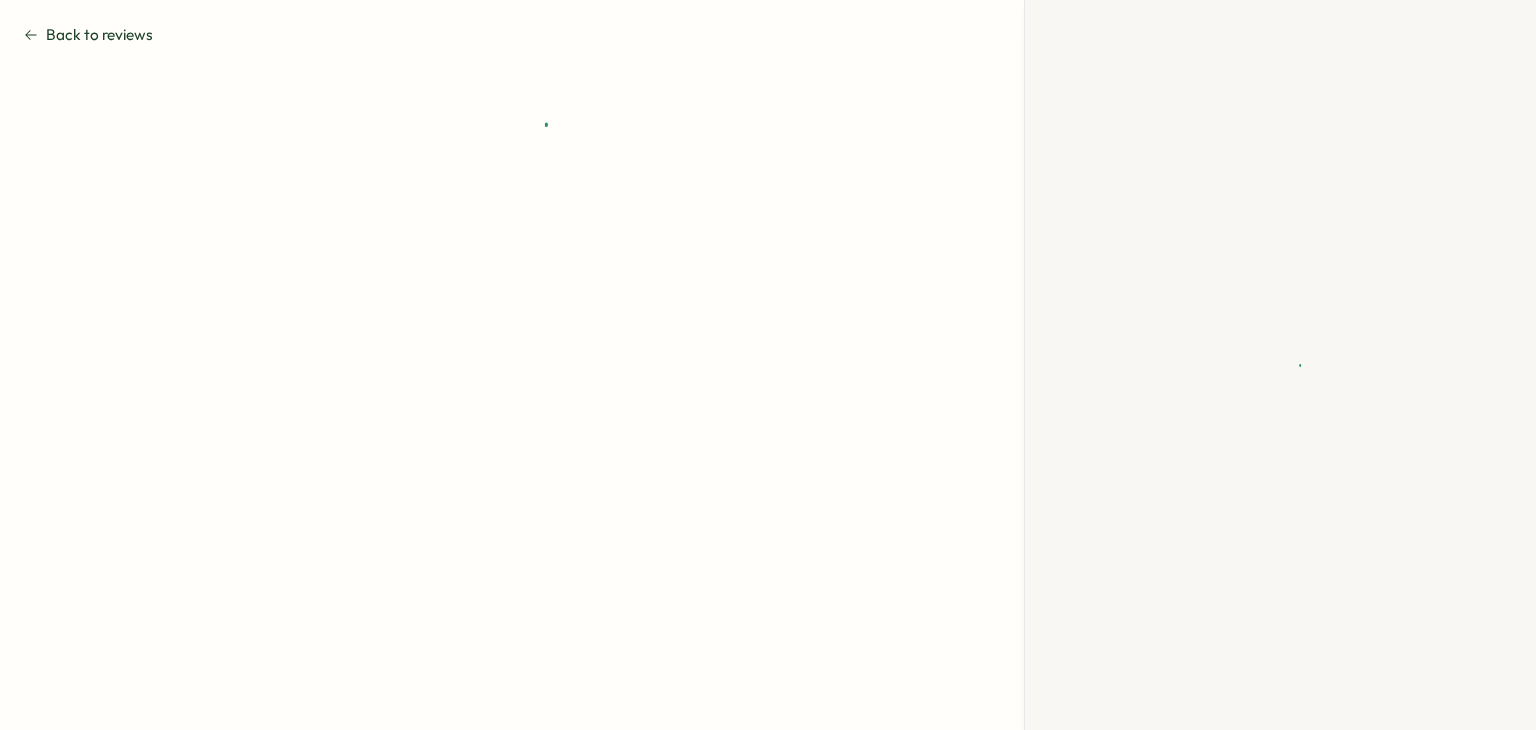 scroll, scrollTop: 0, scrollLeft: 0, axis: both 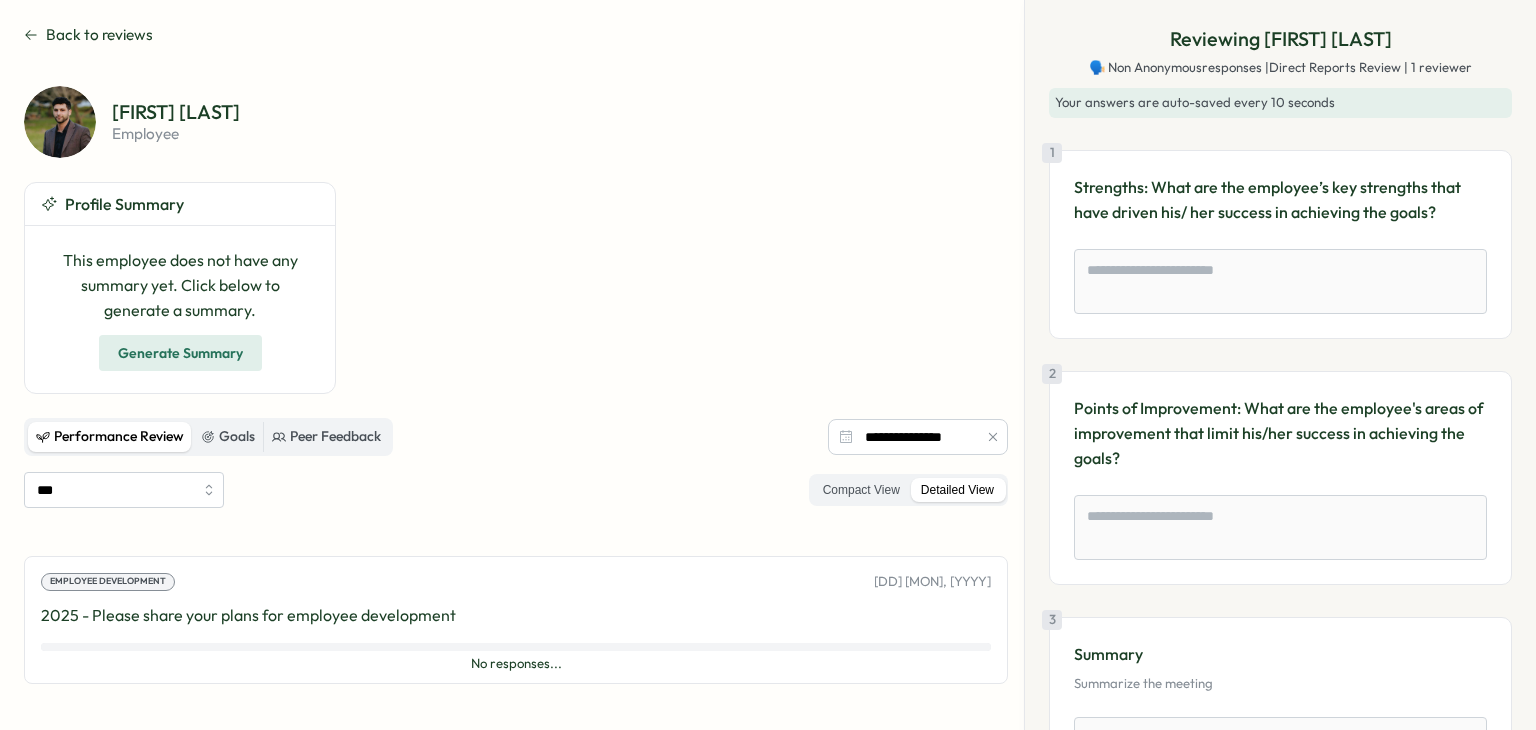 click on "Back to reviews" at bounding box center [99, 35] 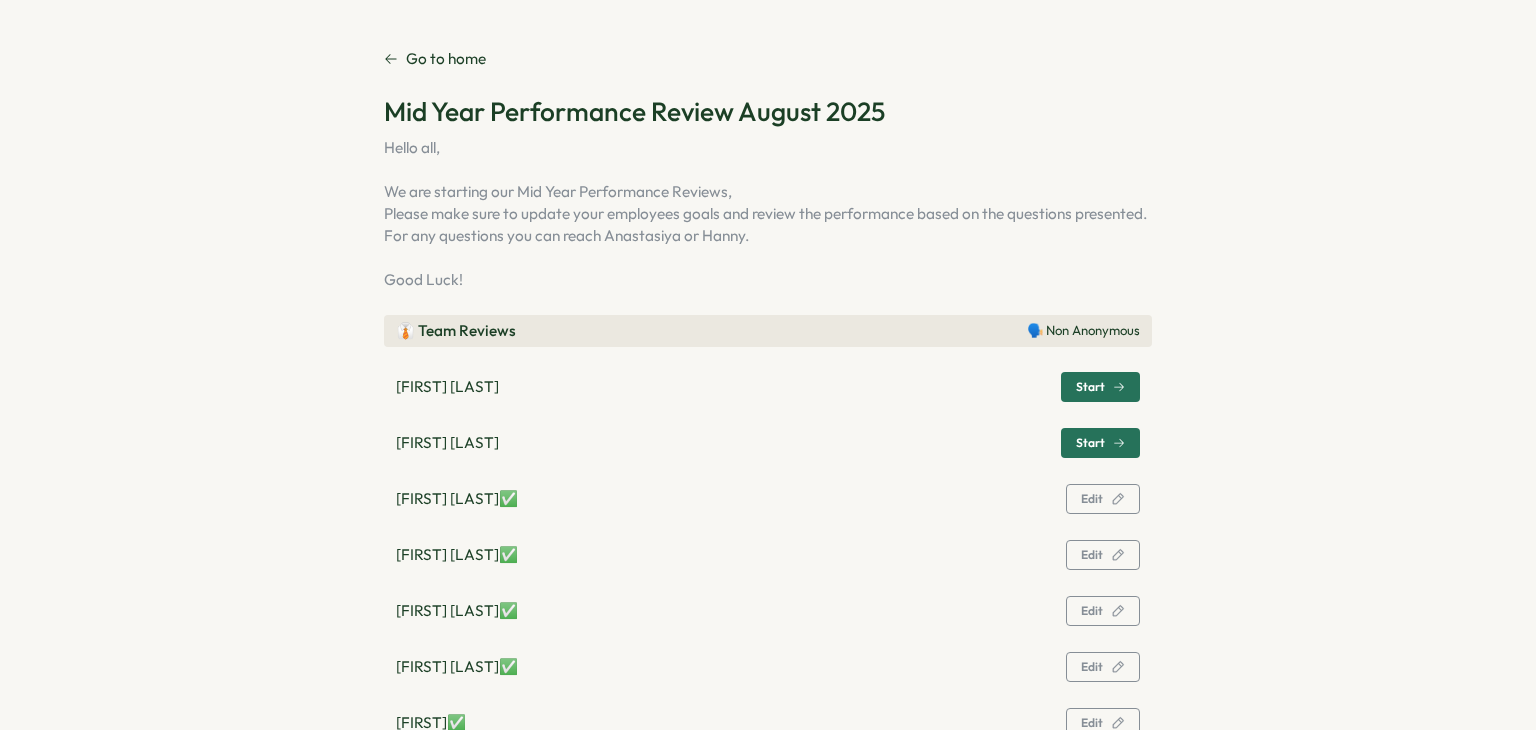 click on "Start" at bounding box center [1090, 387] 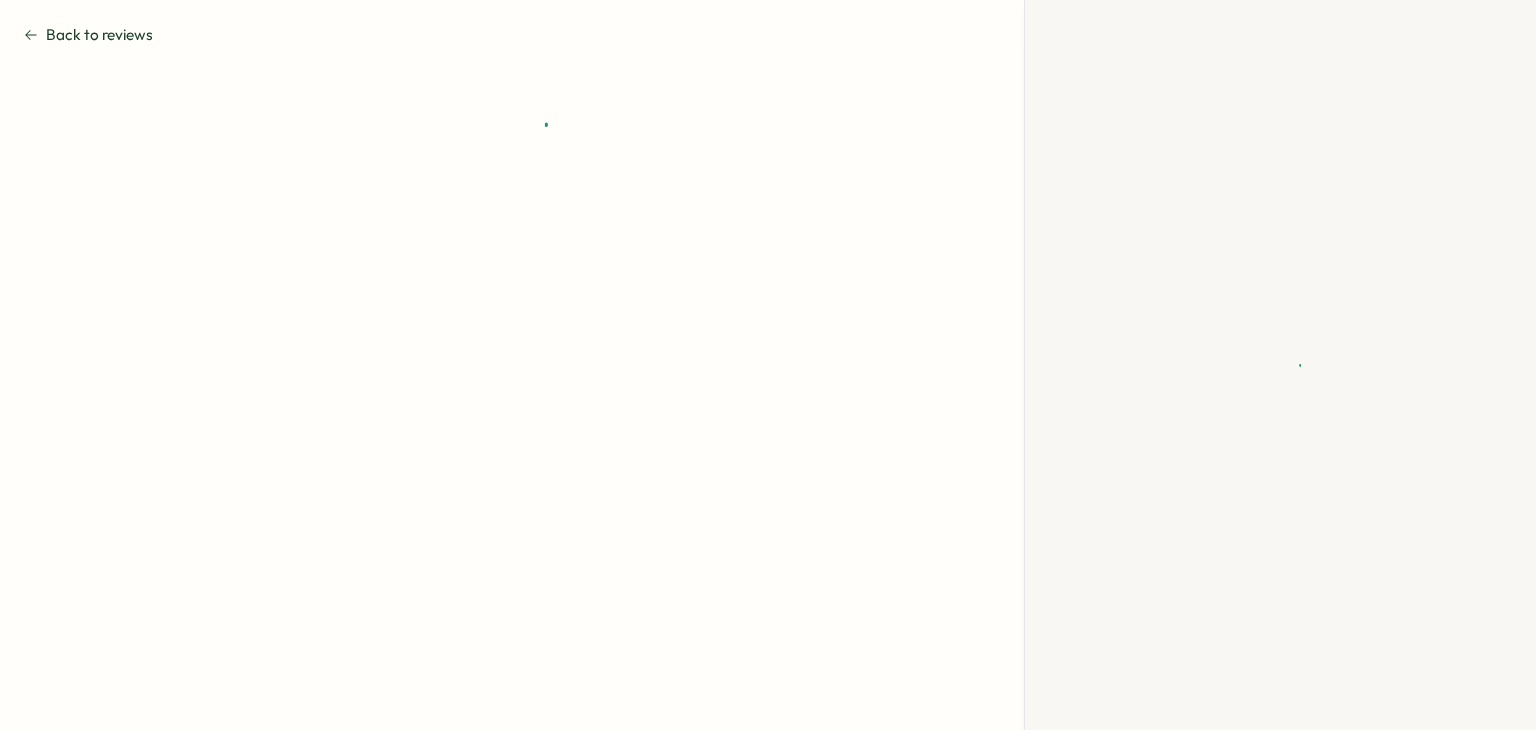 type on "*" 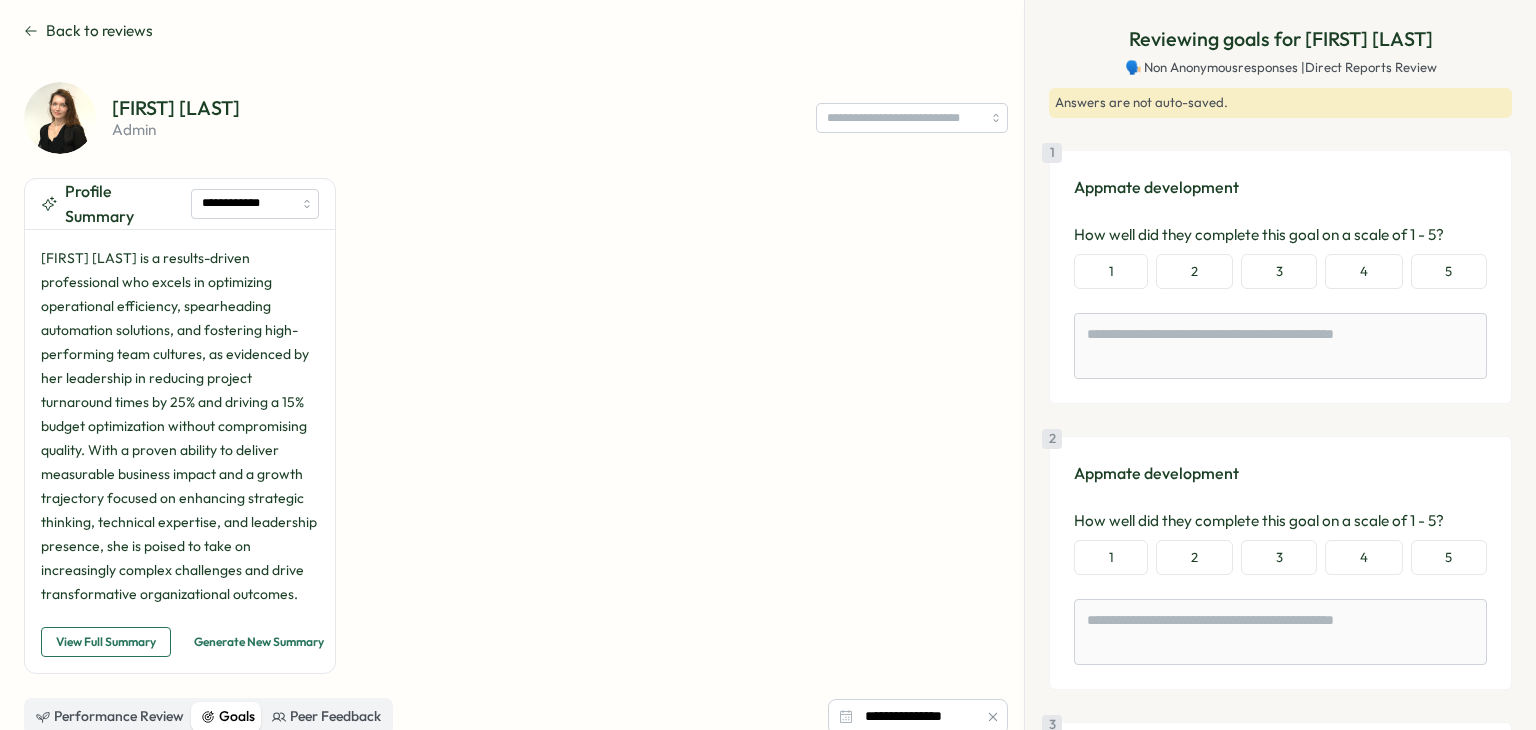 scroll, scrollTop: 0, scrollLeft: 0, axis: both 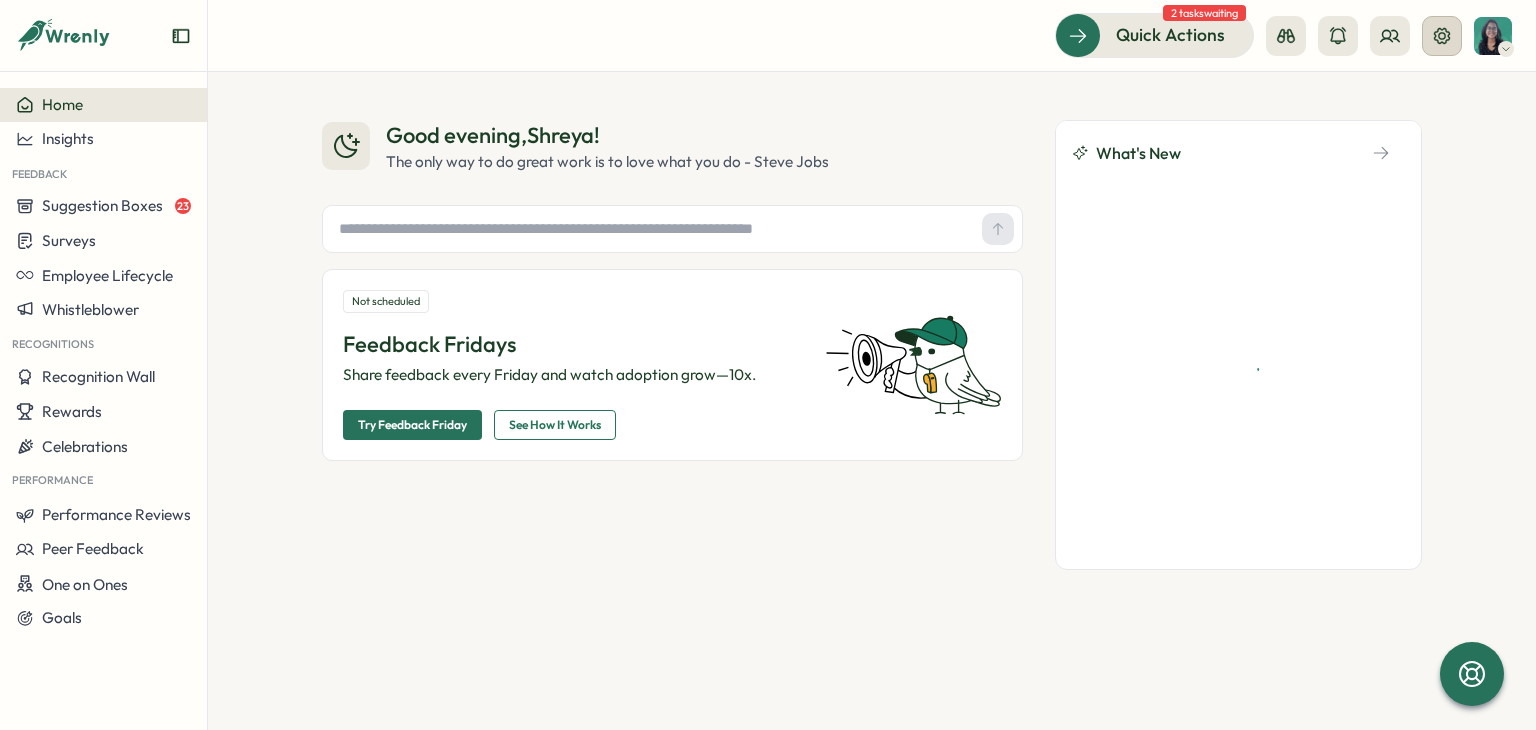 click 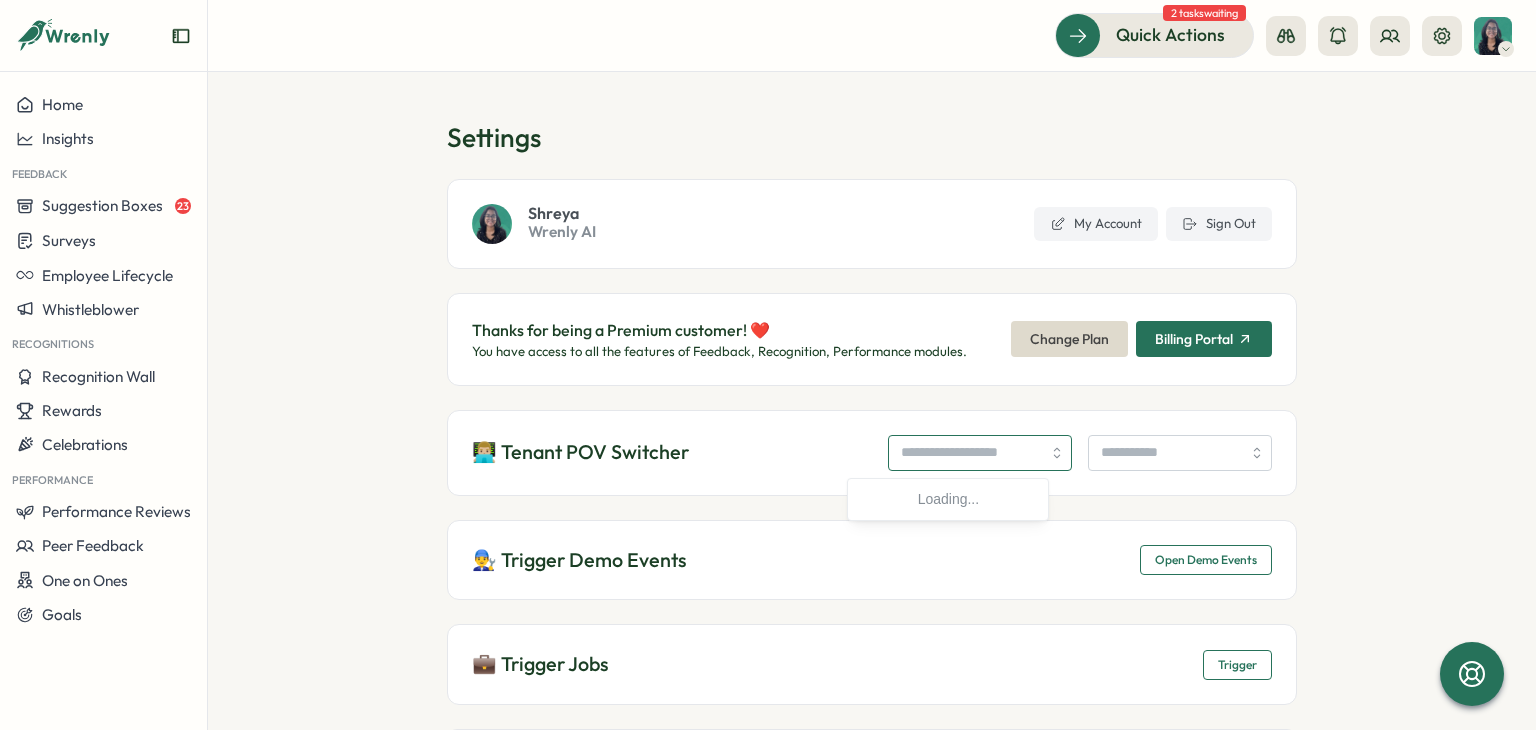 click at bounding box center [980, 453] 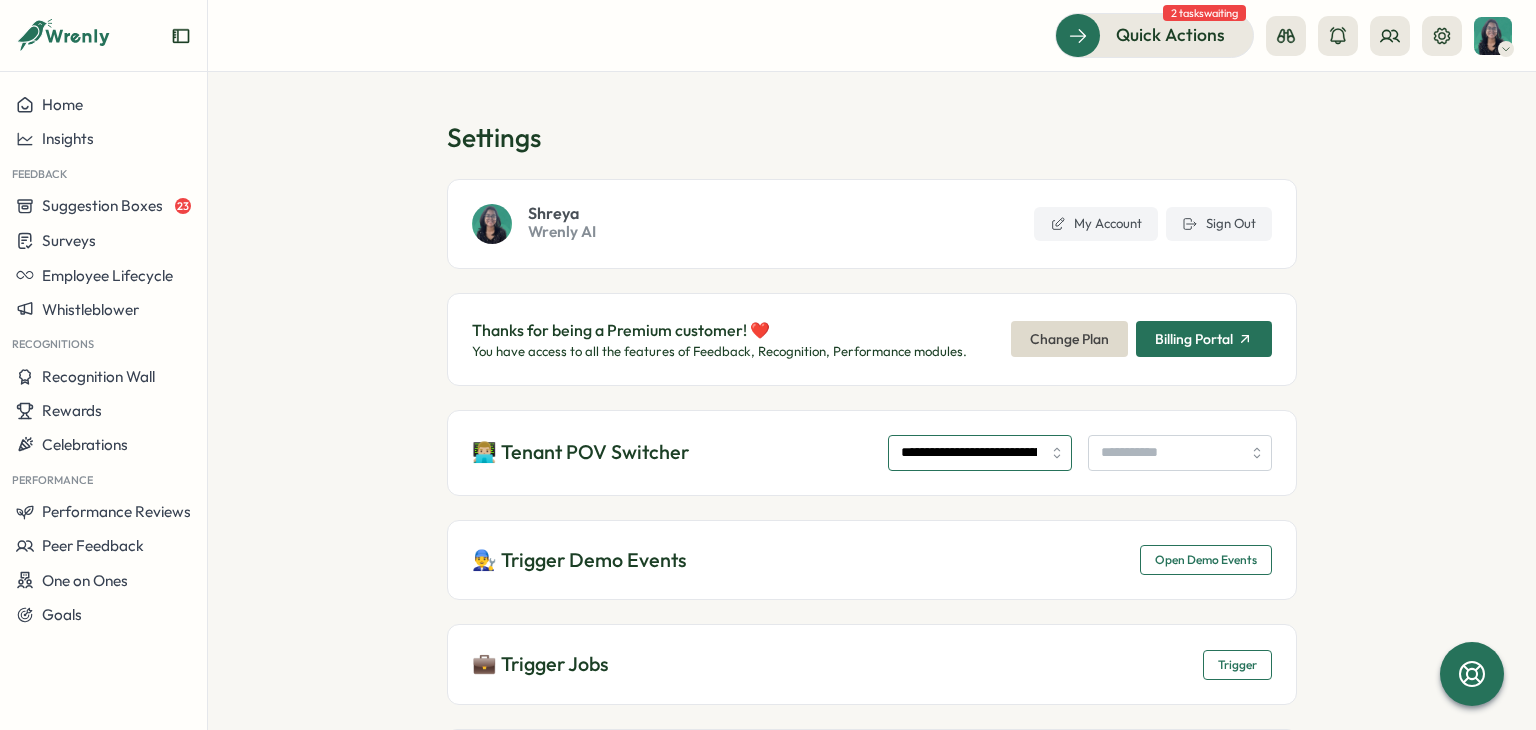 type on "**********" 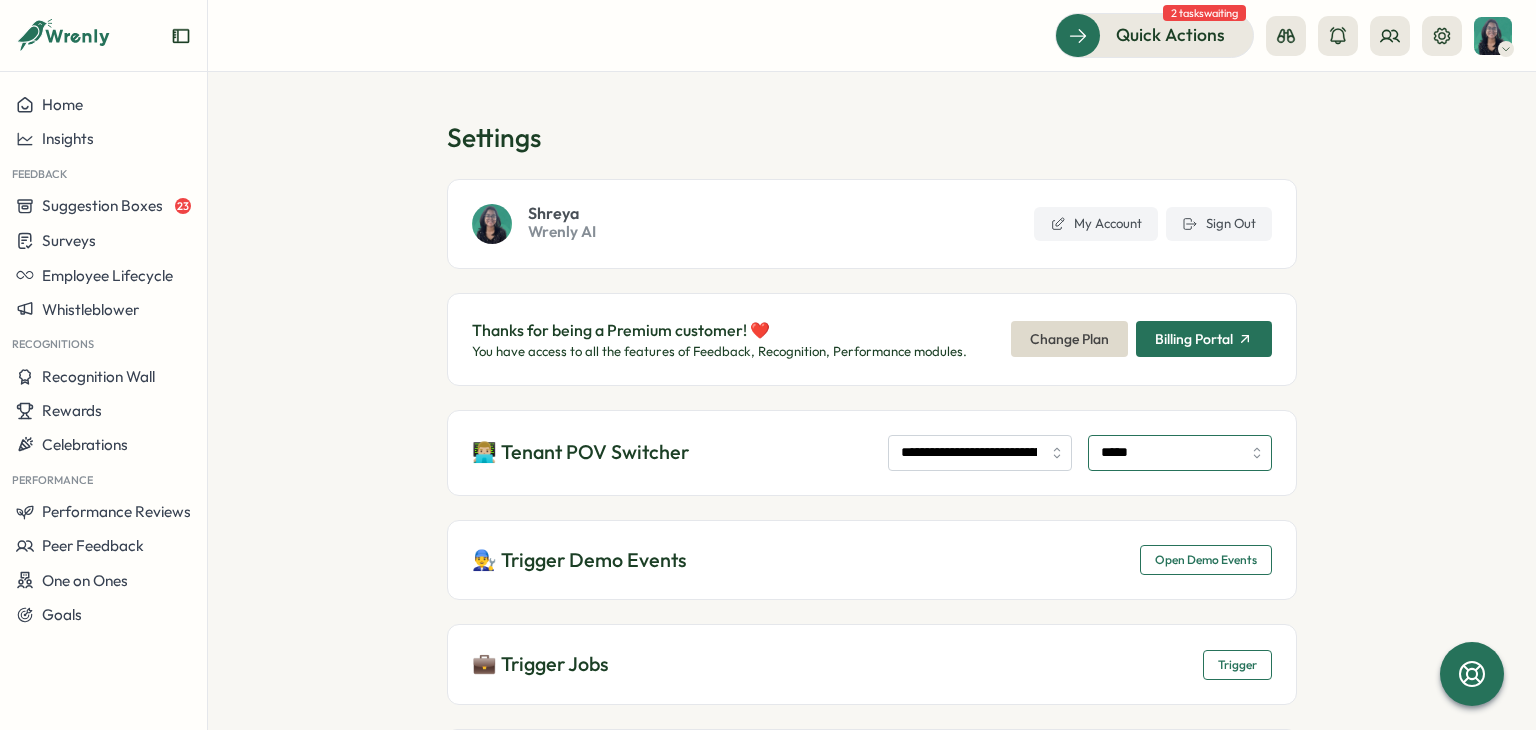 type on "**********" 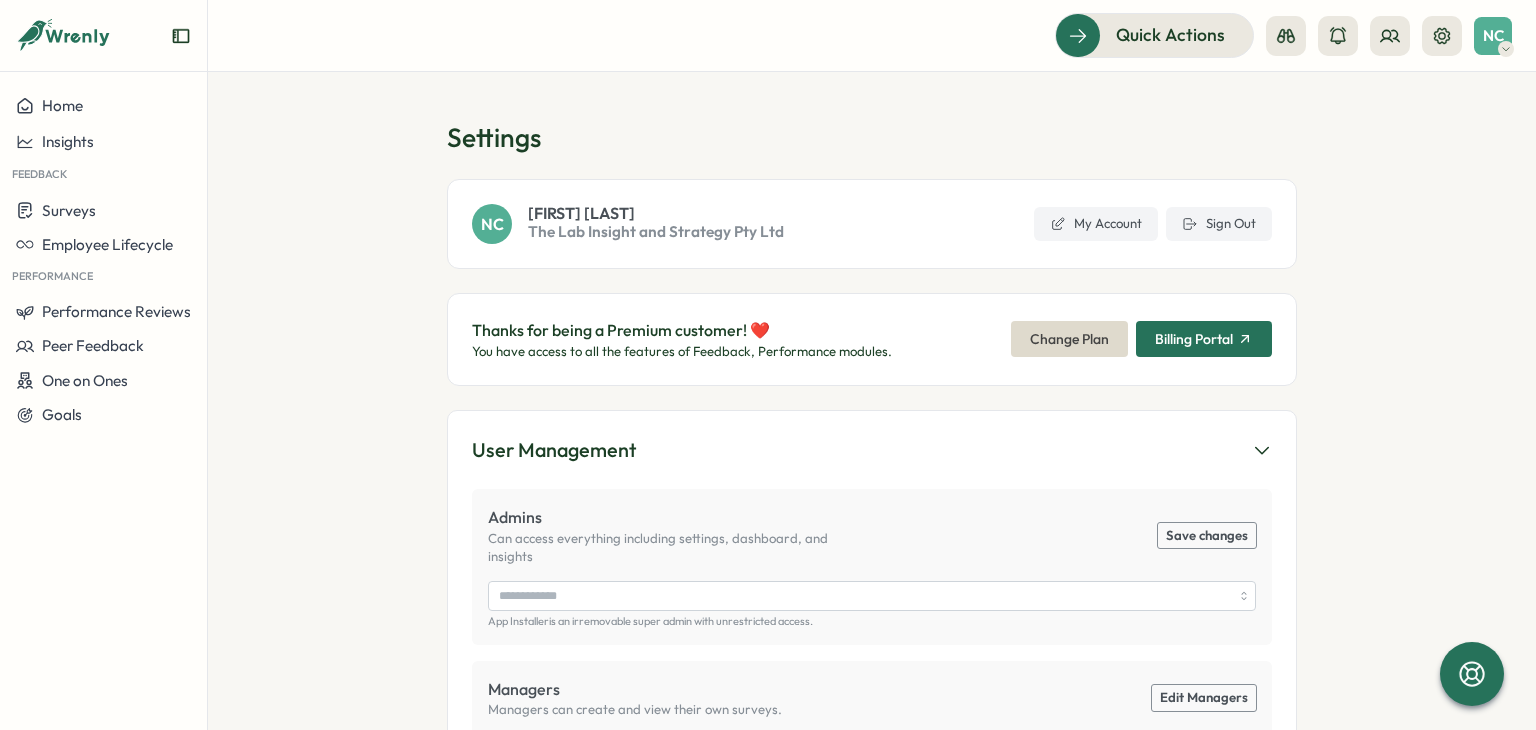 scroll, scrollTop: 0, scrollLeft: 0, axis: both 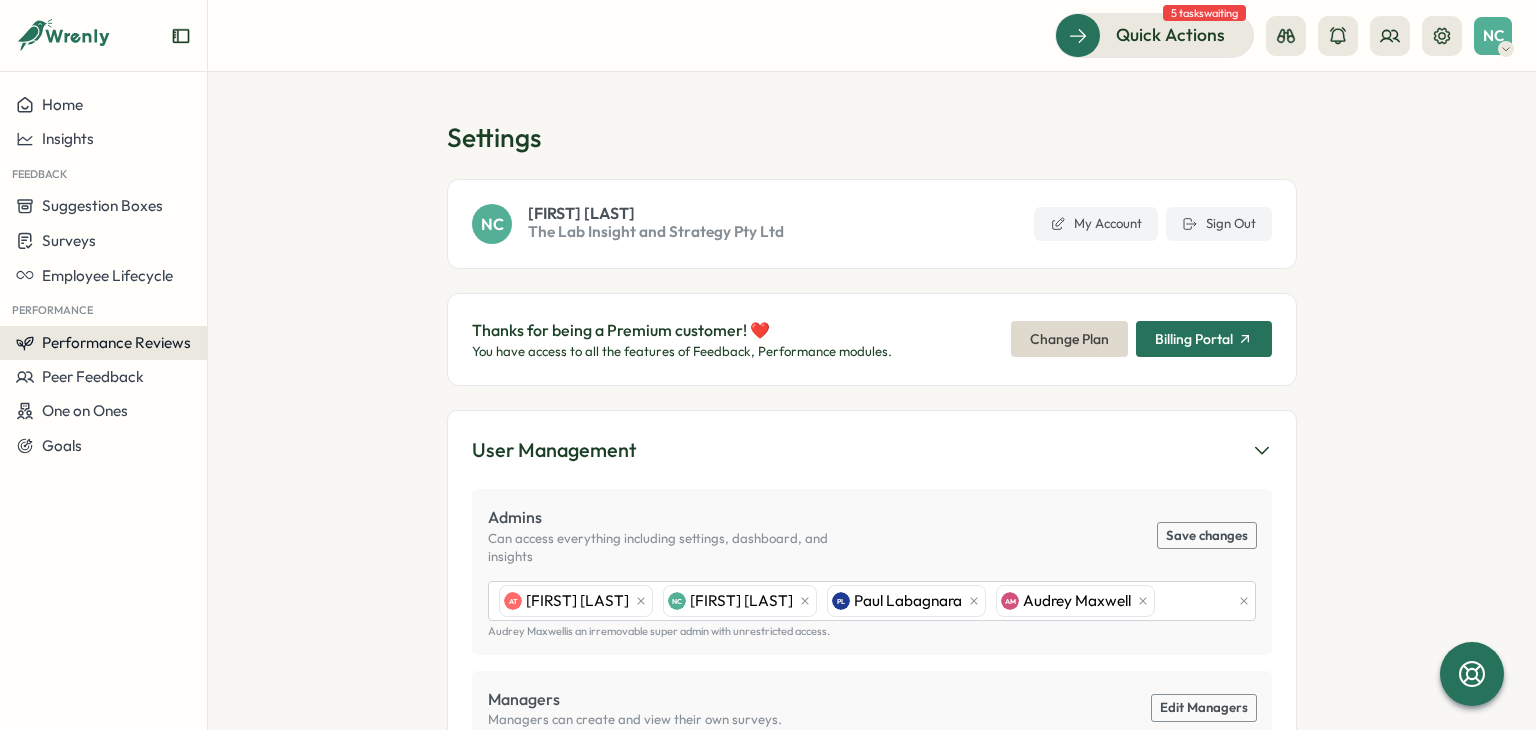 click on "Performance Reviews" at bounding box center (116, 342) 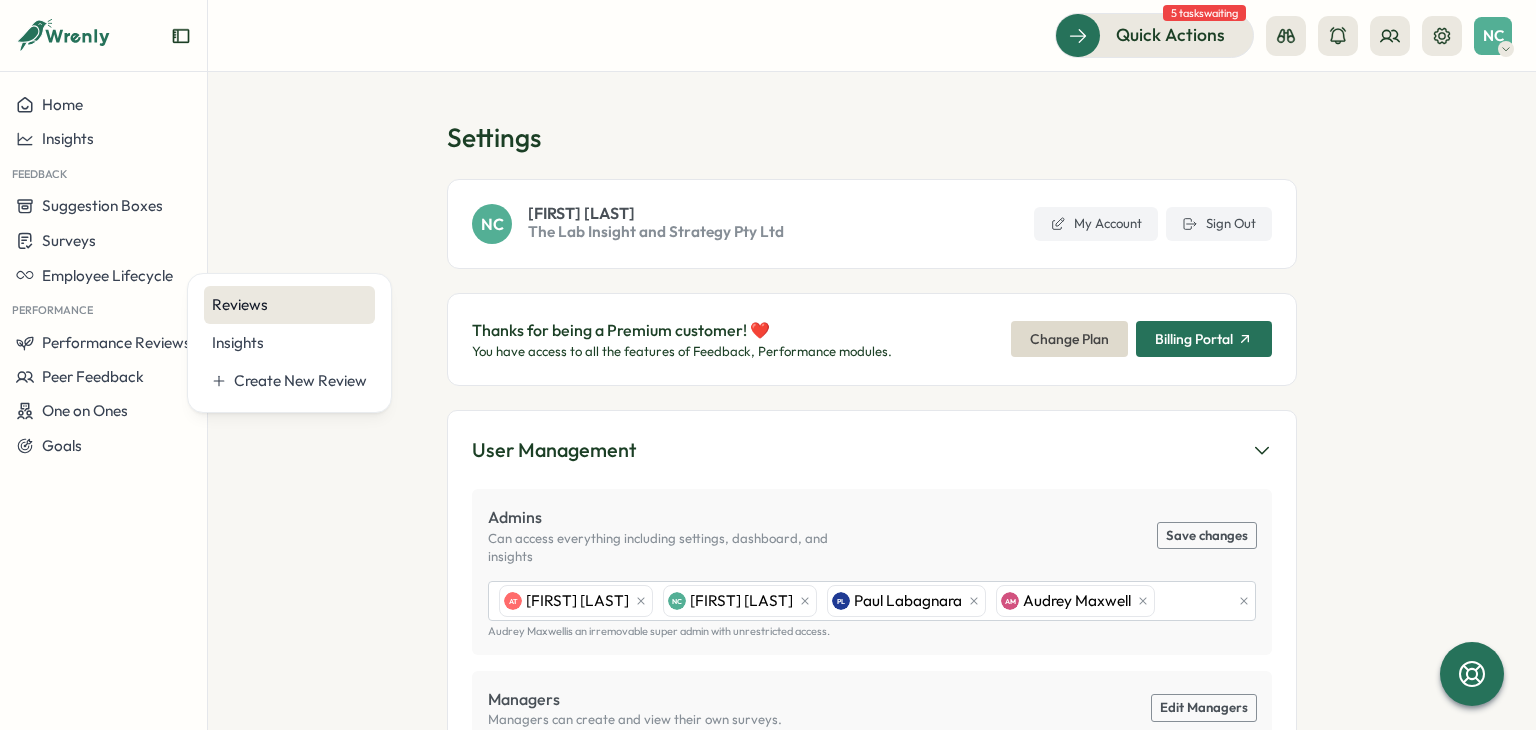 click on "Reviews" at bounding box center (289, 305) 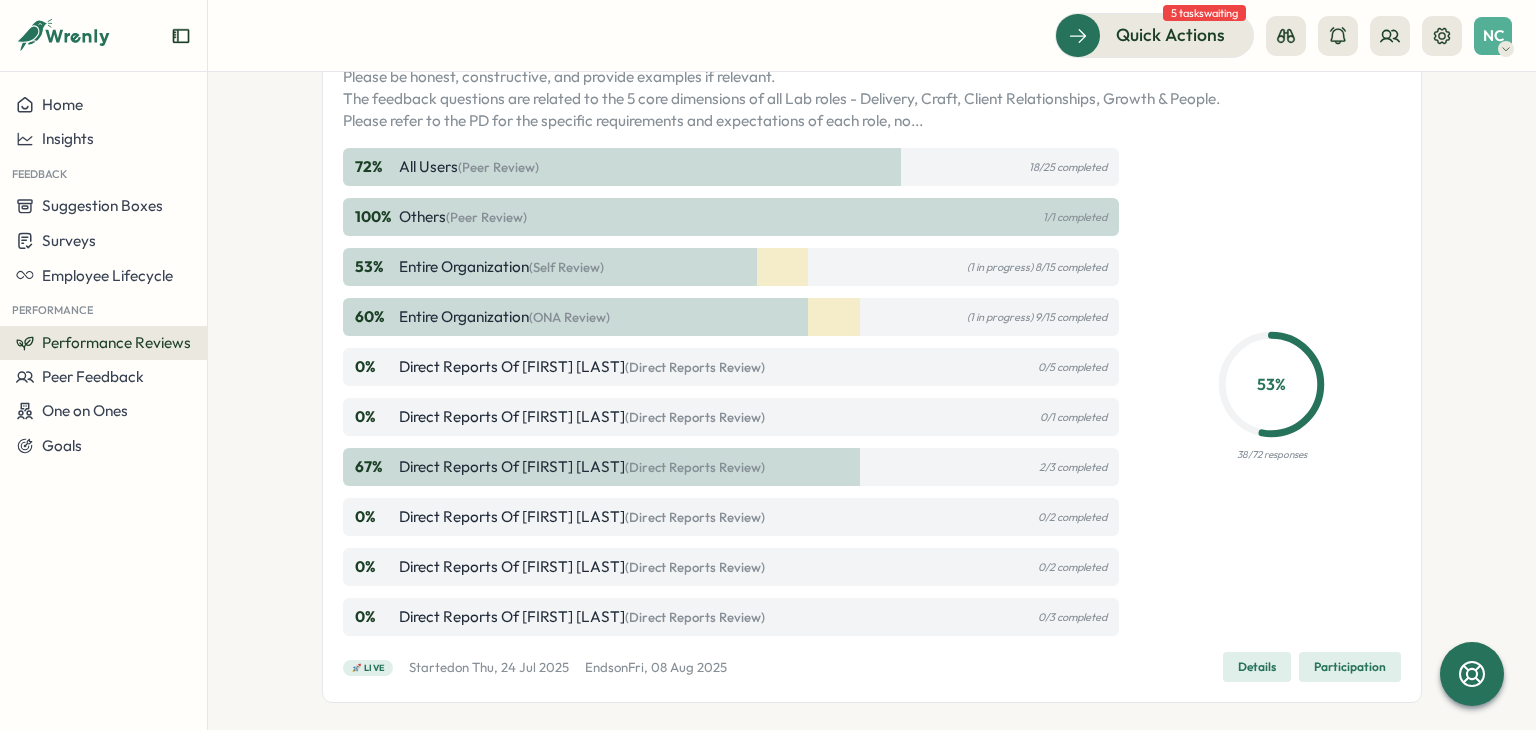 scroll, scrollTop: 1844, scrollLeft: 0, axis: vertical 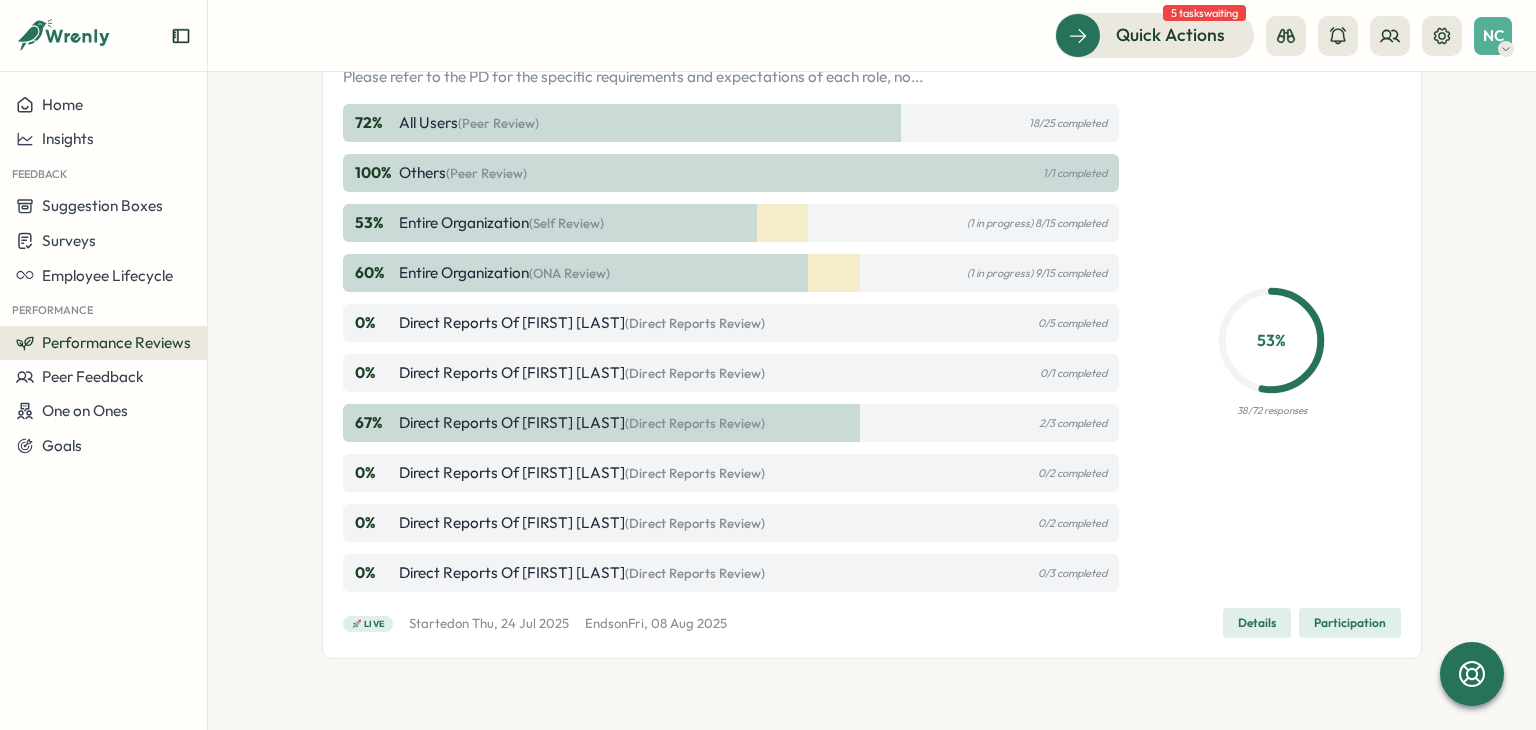 click on "Participation" at bounding box center [1350, 623] 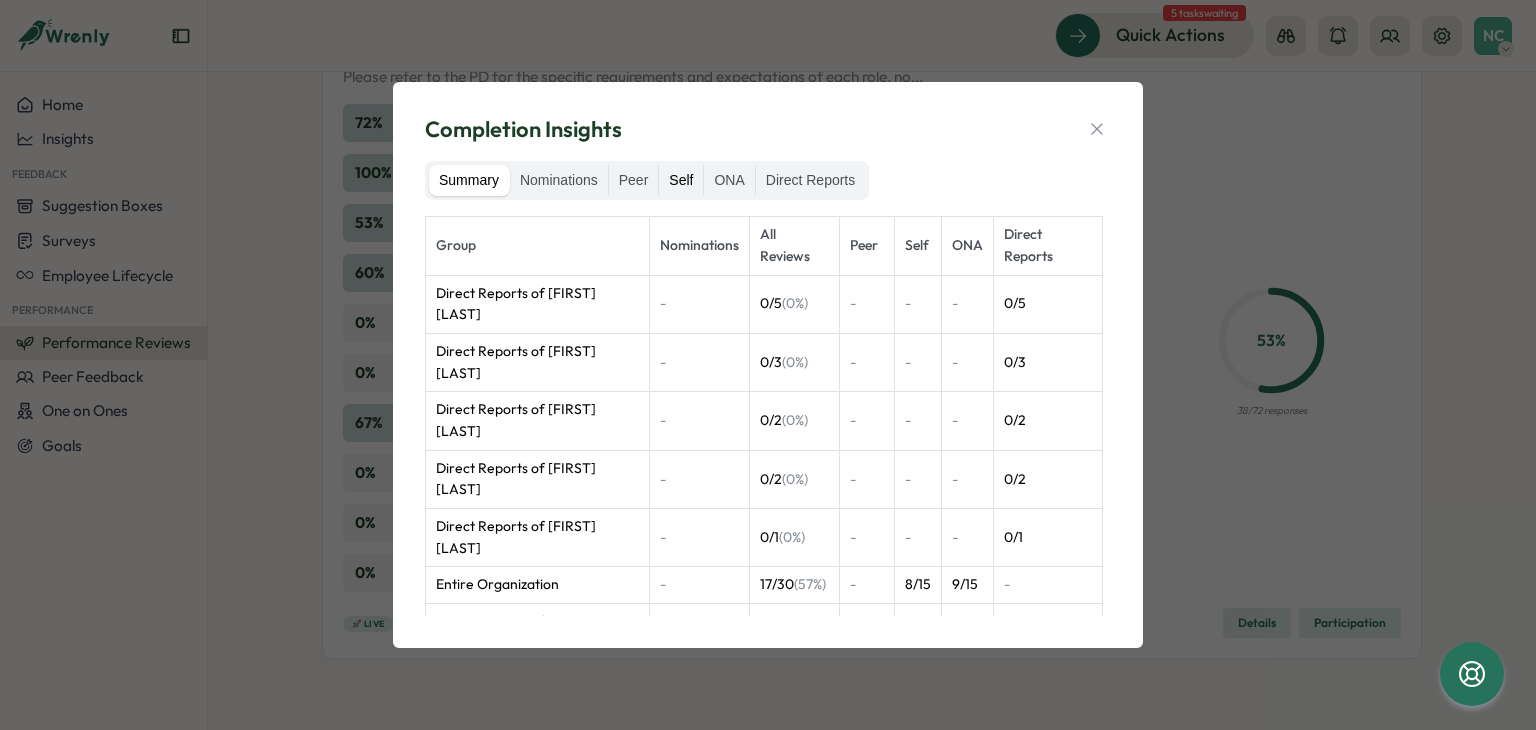 click on "Self" at bounding box center [681, 181] 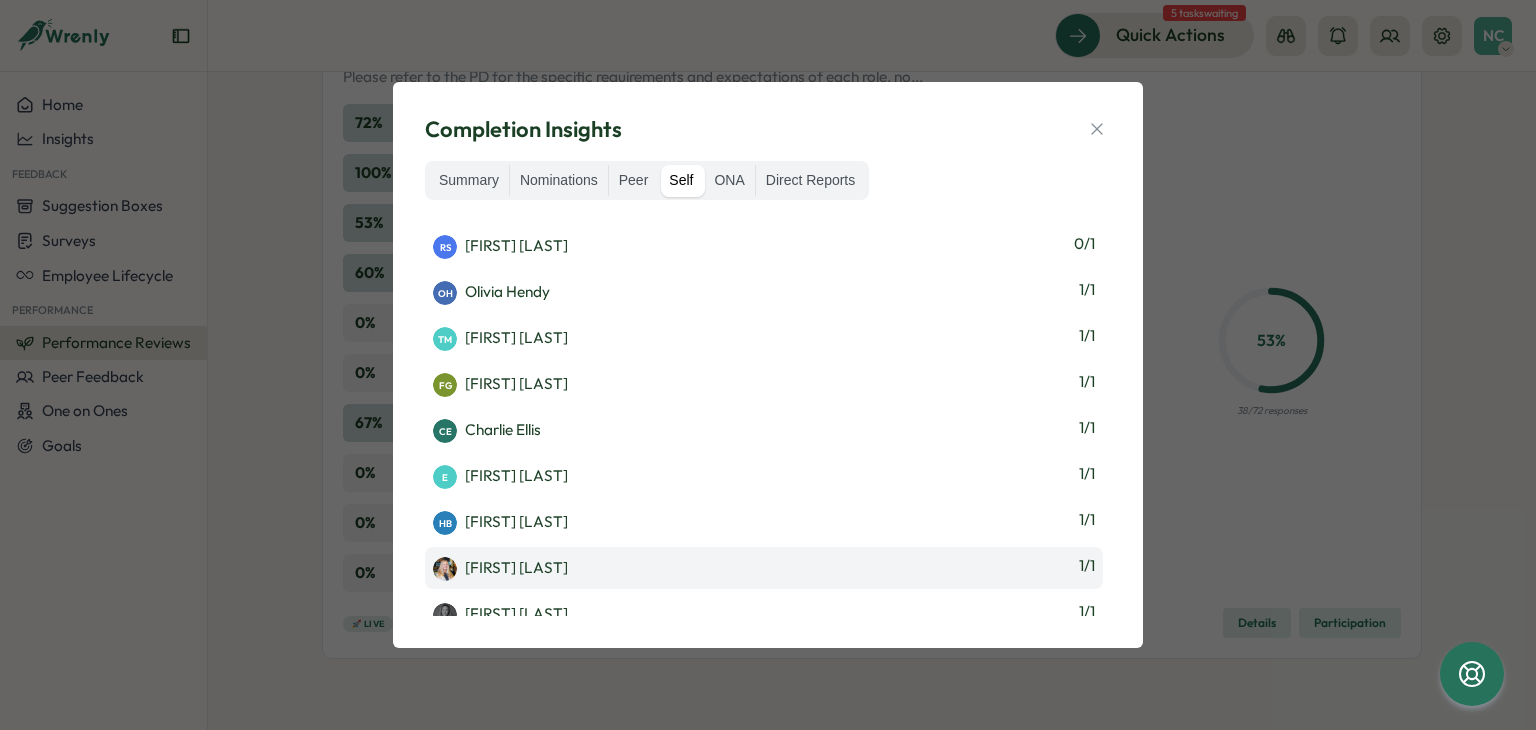 scroll, scrollTop: 324, scrollLeft: 0, axis: vertical 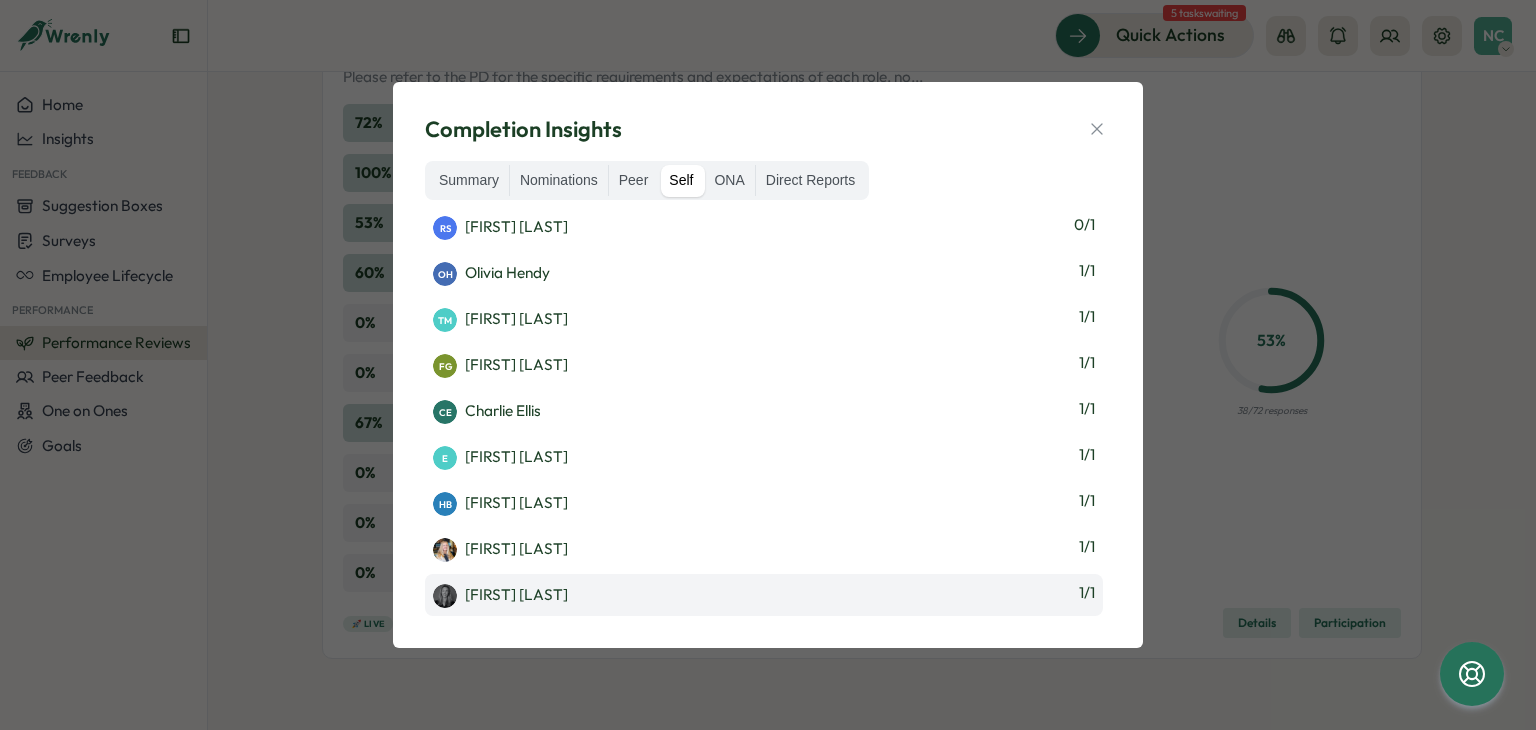 click on "[FIRST] [LAST]" at bounding box center (500, 596) 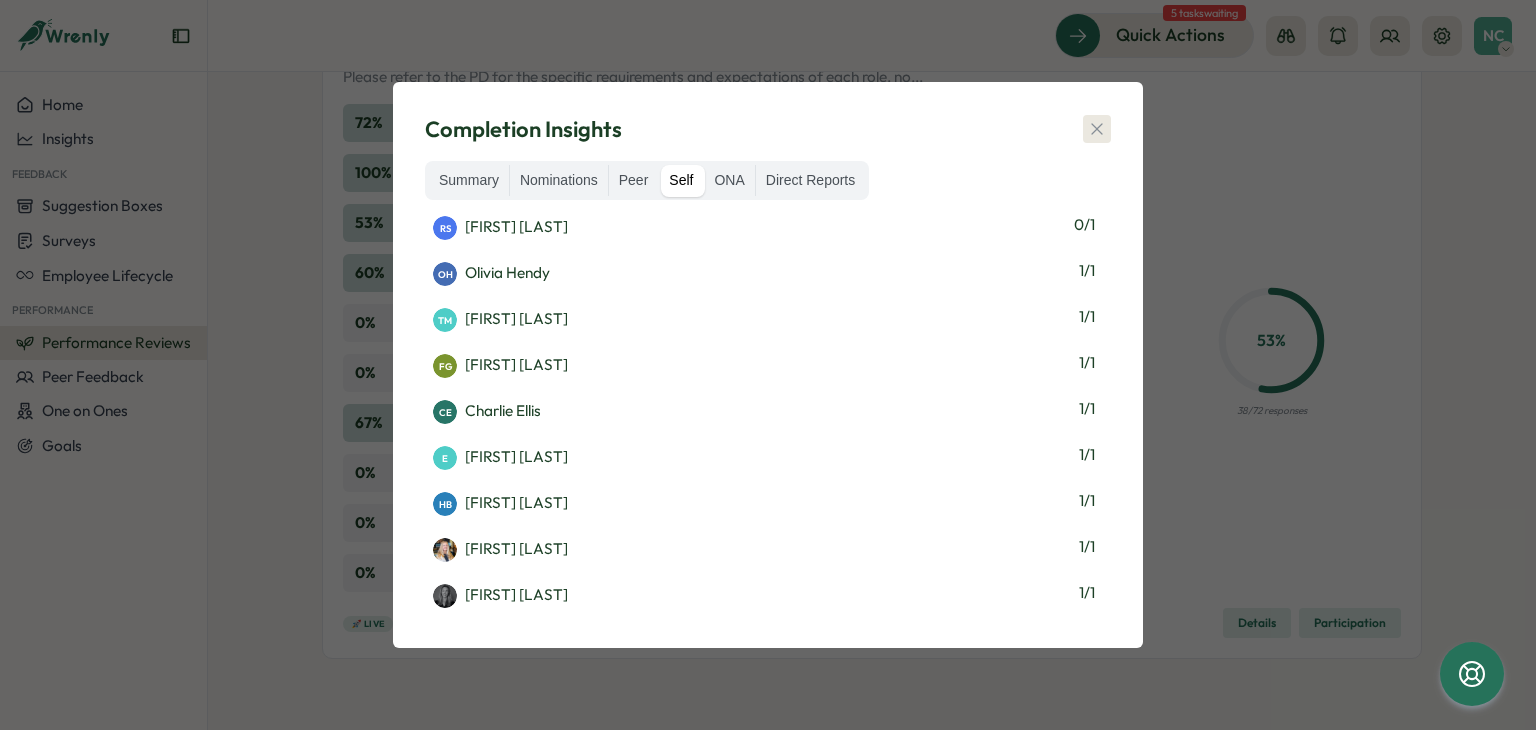 click 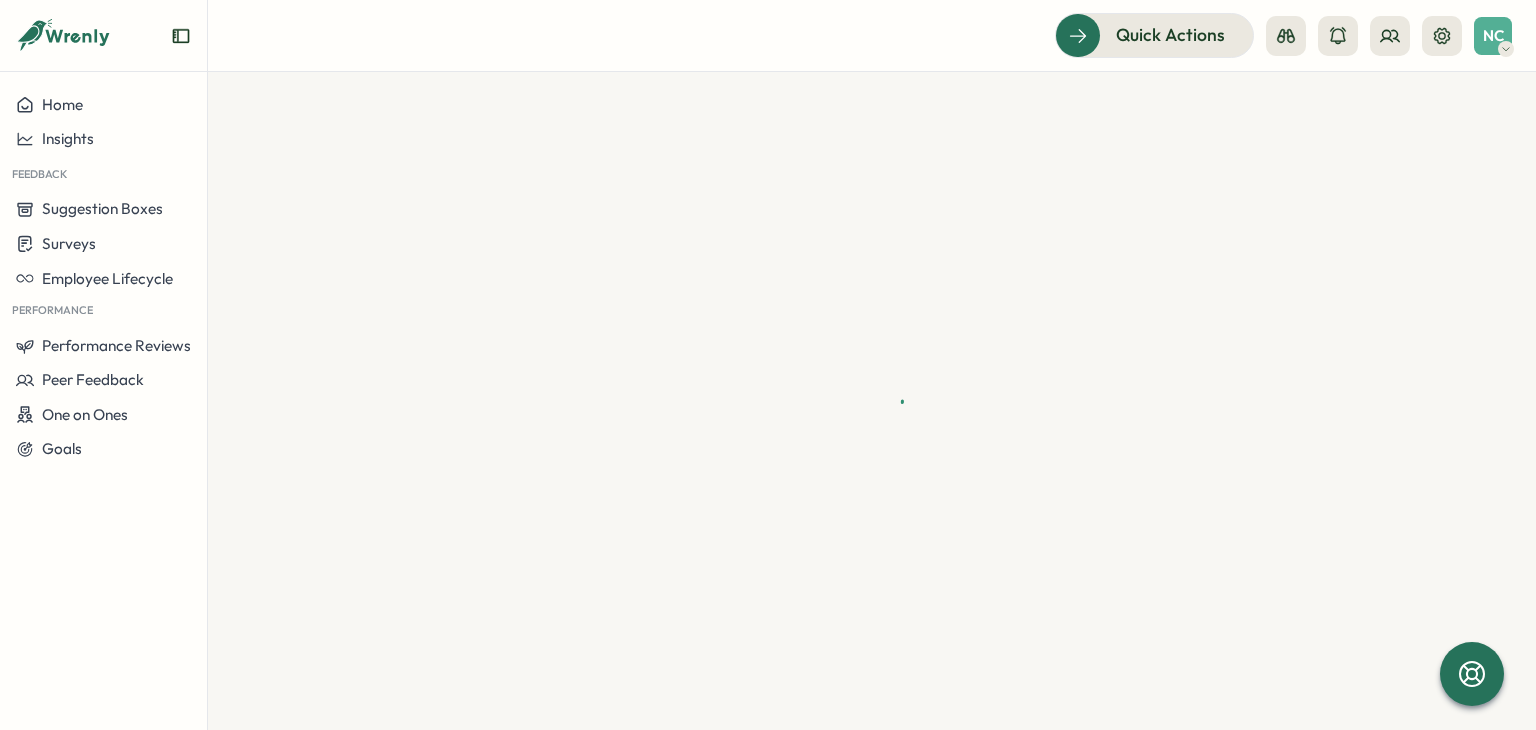 scroll, scrollTop: 0, scrollLeft: 0, axis: both 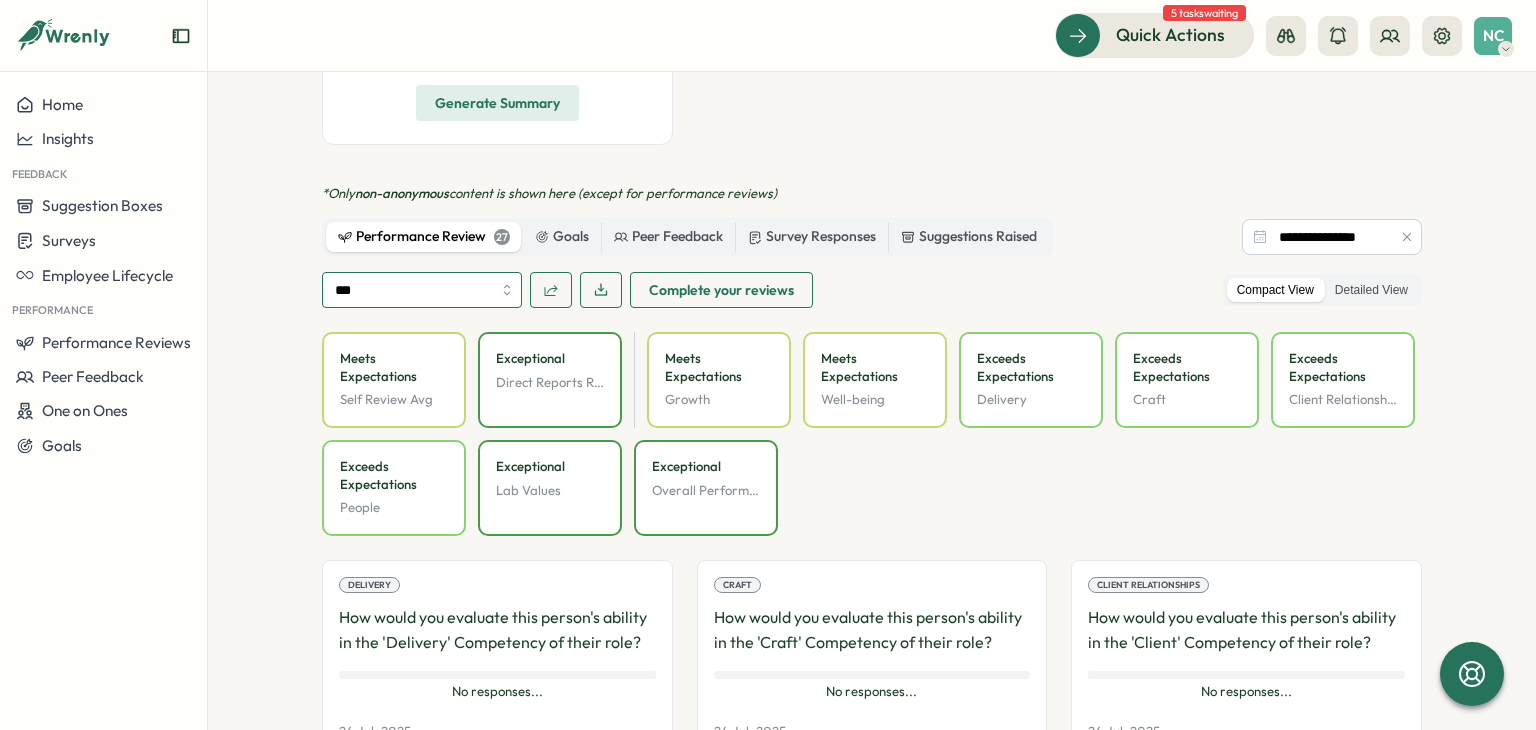 click on "***" at bounding box center (422, 290) 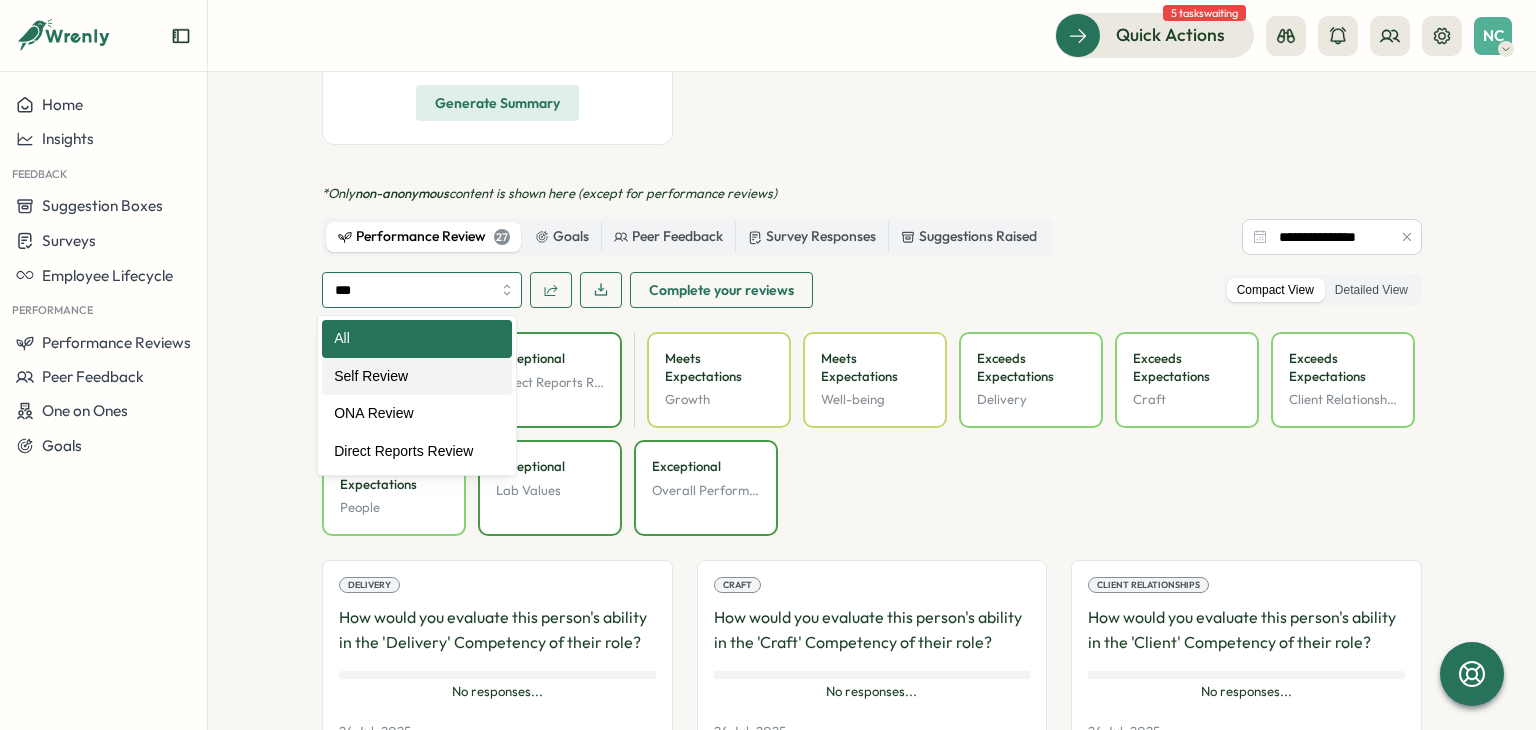 type on "**********" 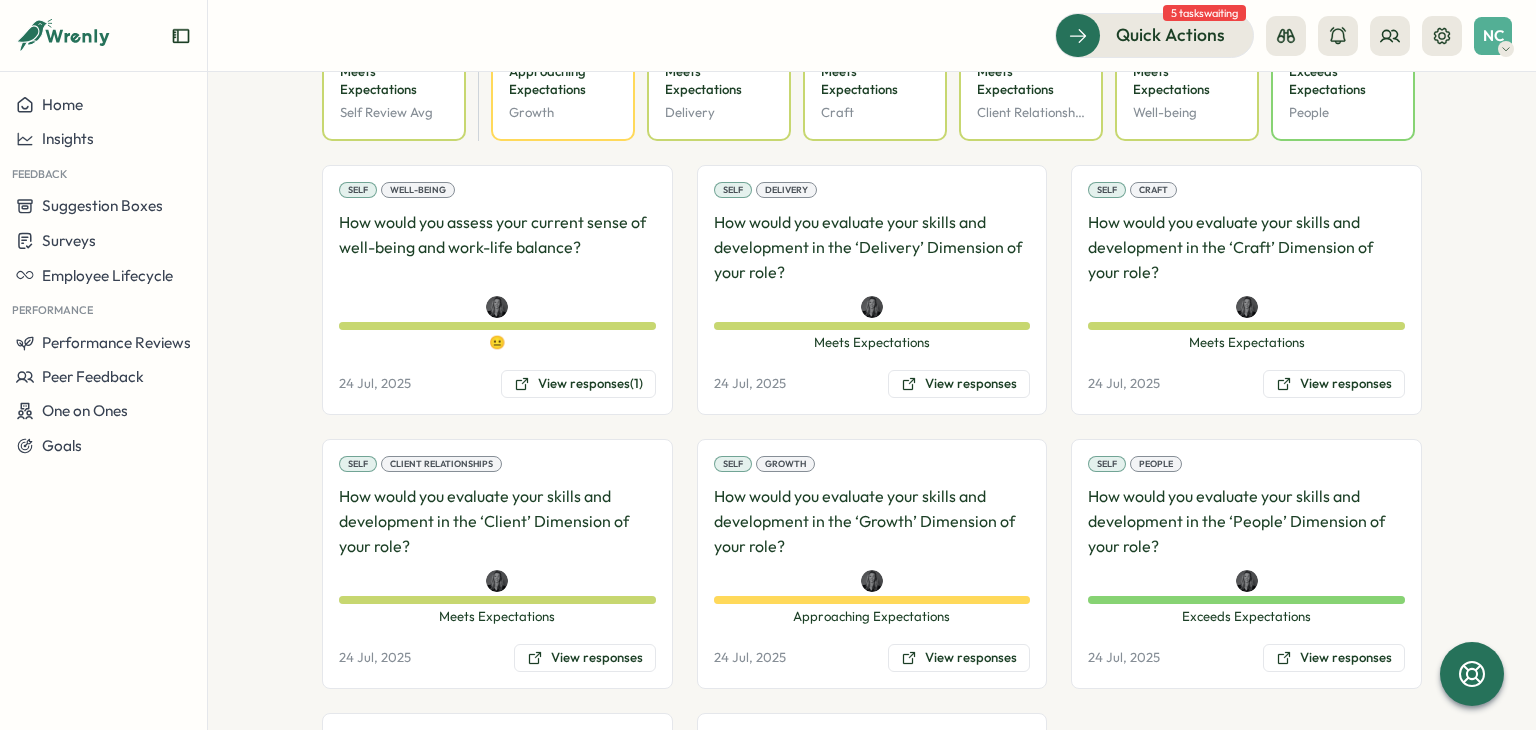 scroll, scrollTop: 963, scrollLeft: 0, axis: vertical 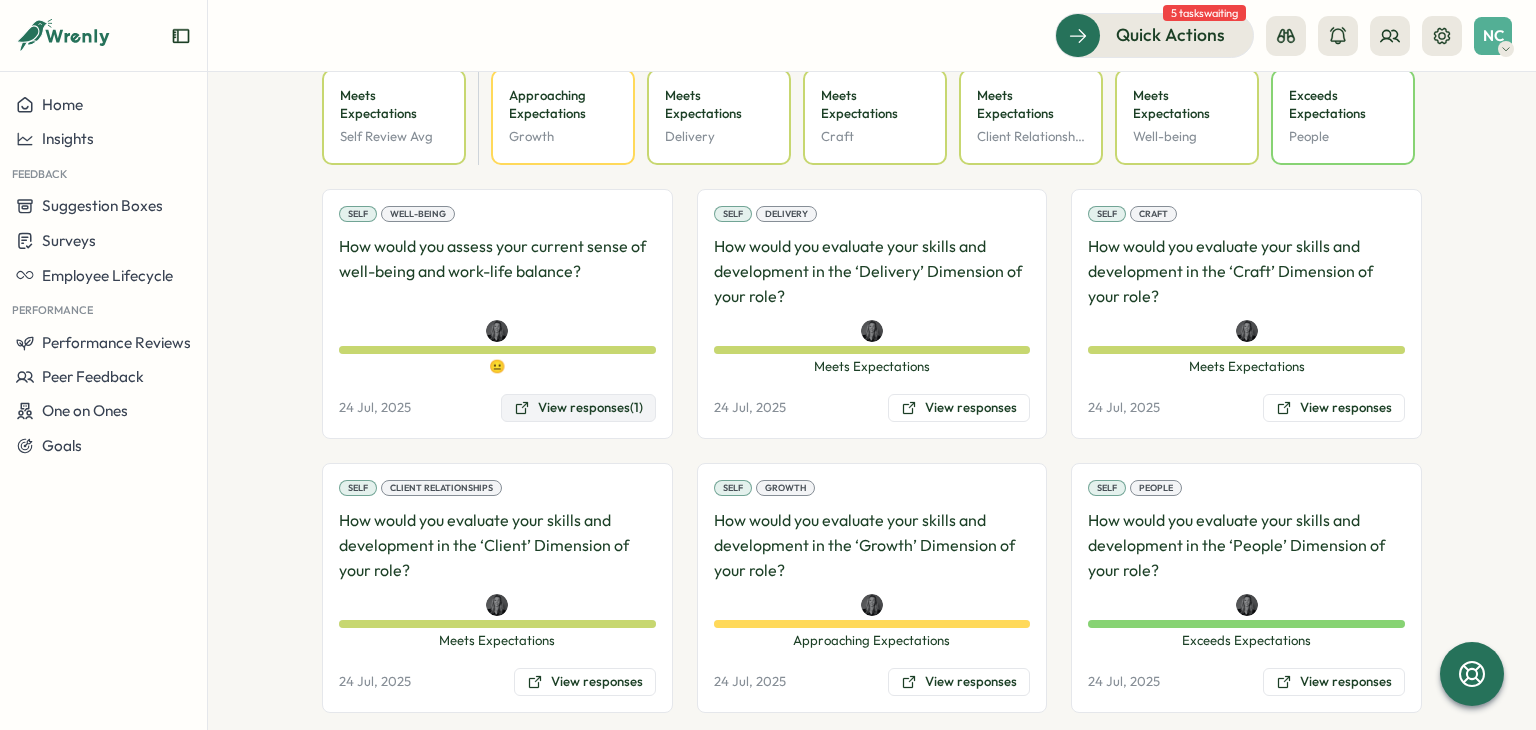 click on "View responses  (1)" at bounding box center [578, 408] 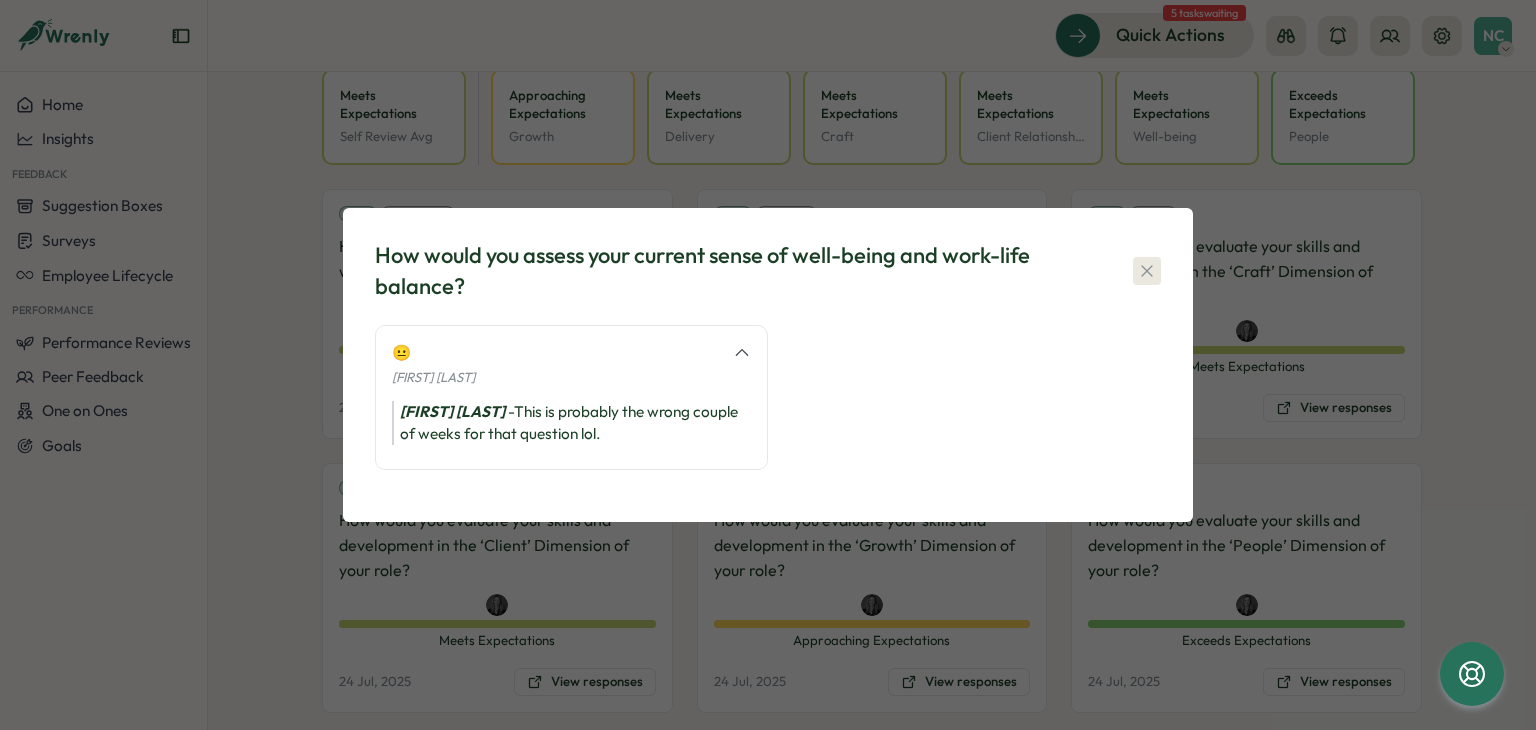 click 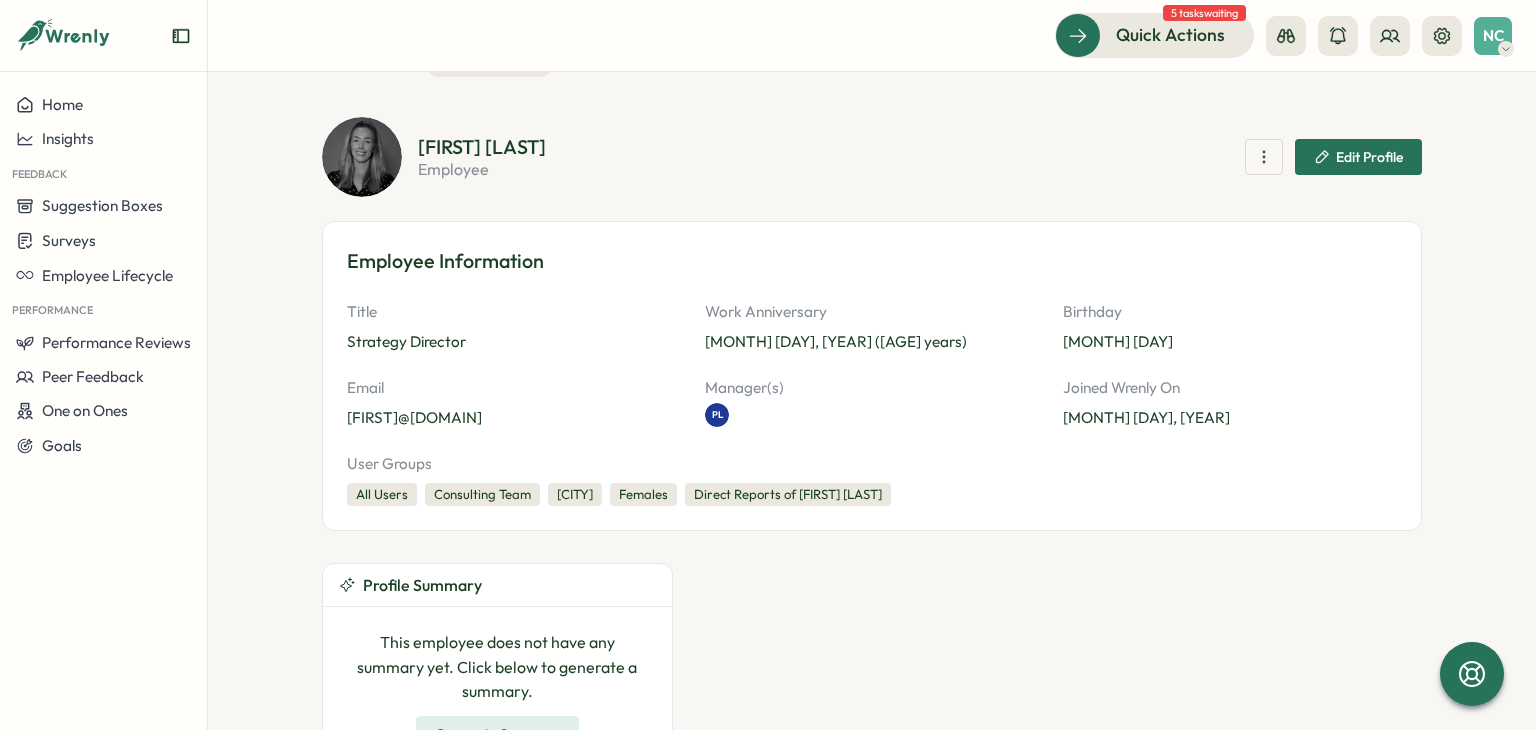 scroll, scrollTop: 0, scrollLeft: 0, axis: both 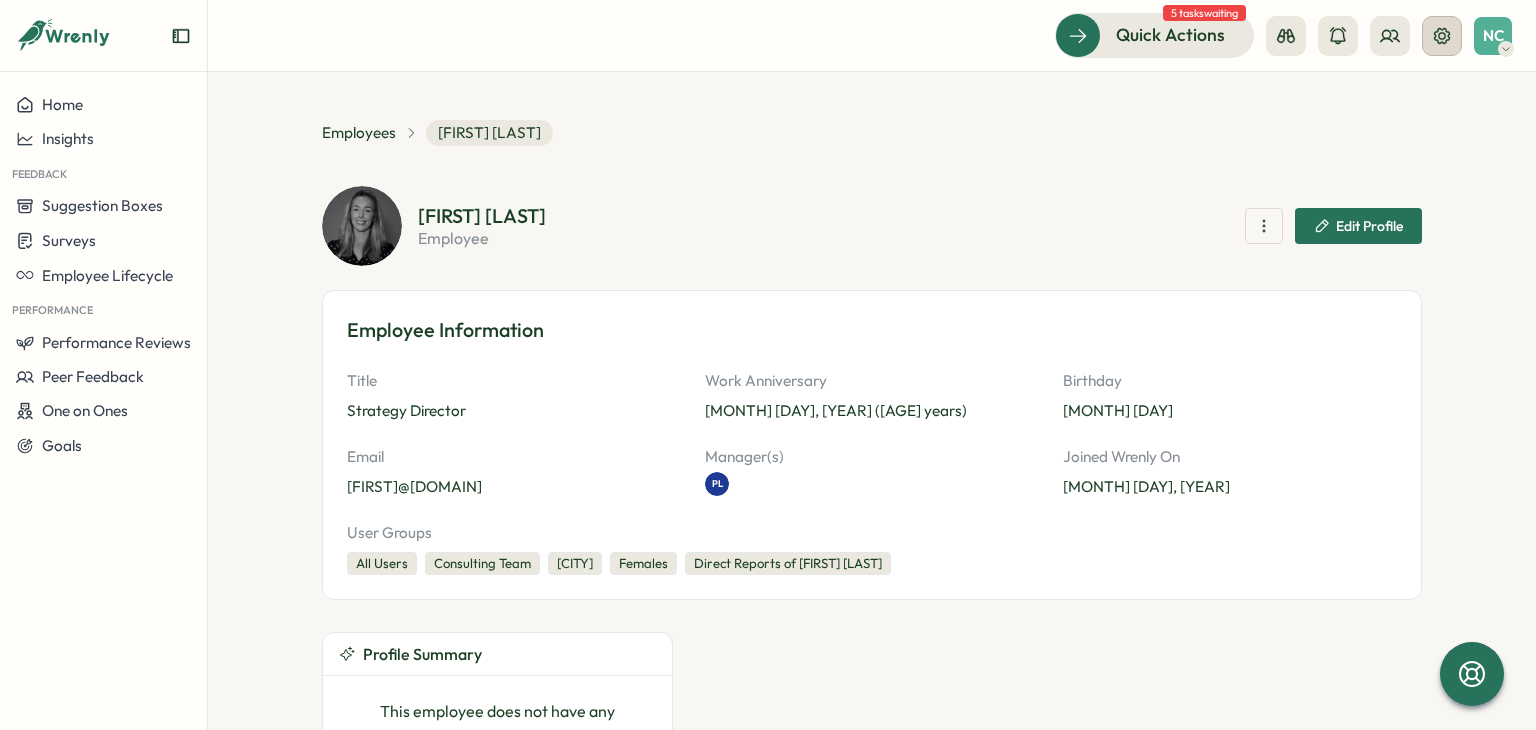 click 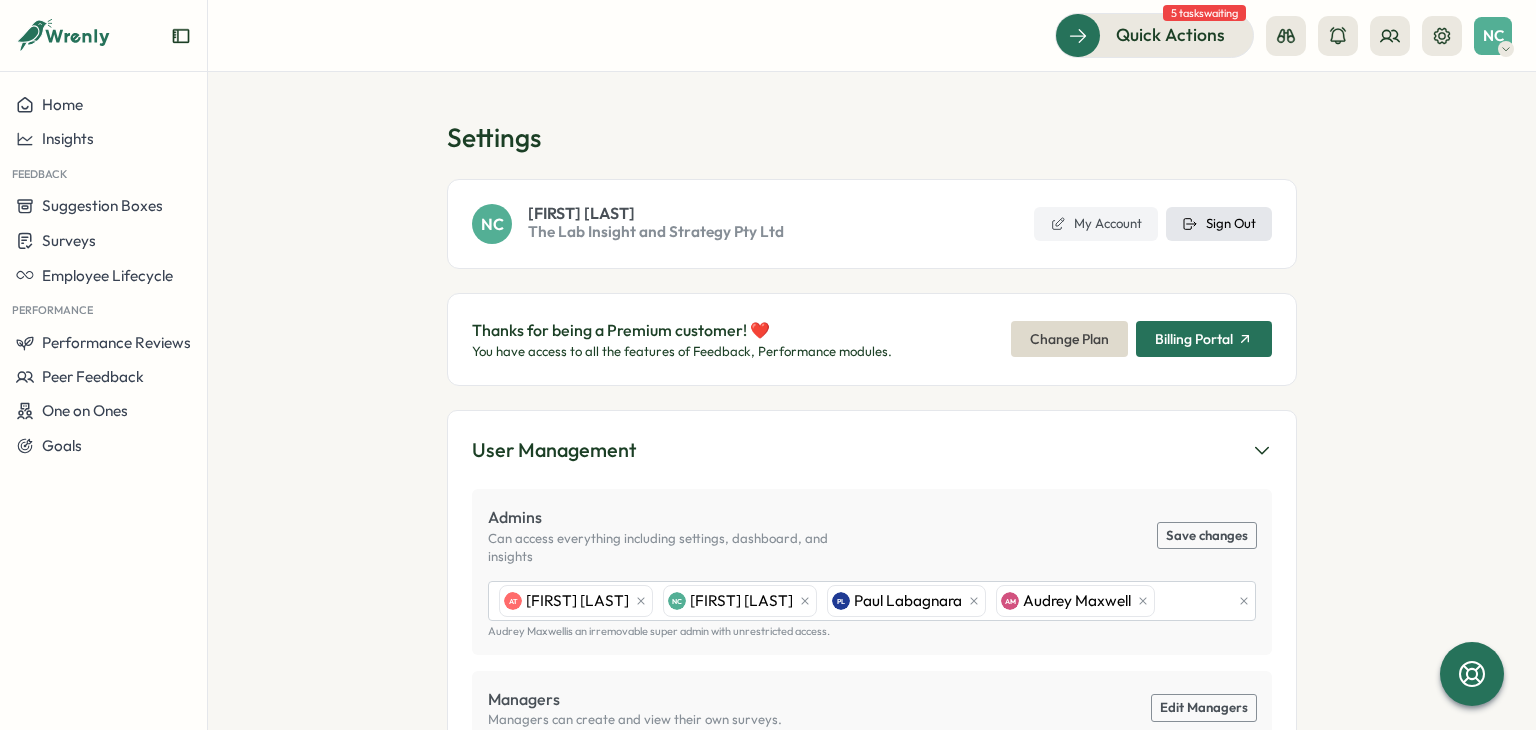 click on "Sign Out" at bounding box center (1231, 224) 